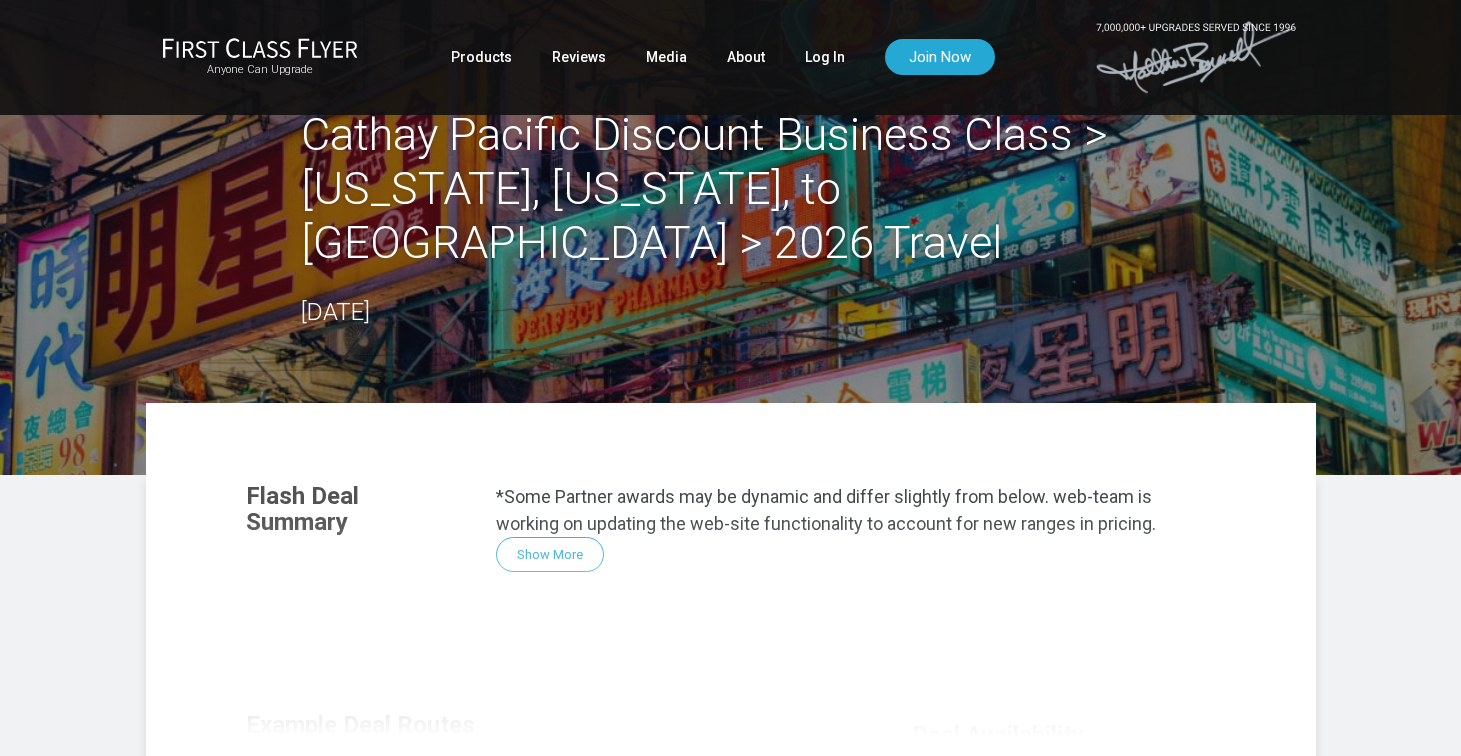 scroll, scrollTop: 74, scrollLeft: 0, axis: vertical 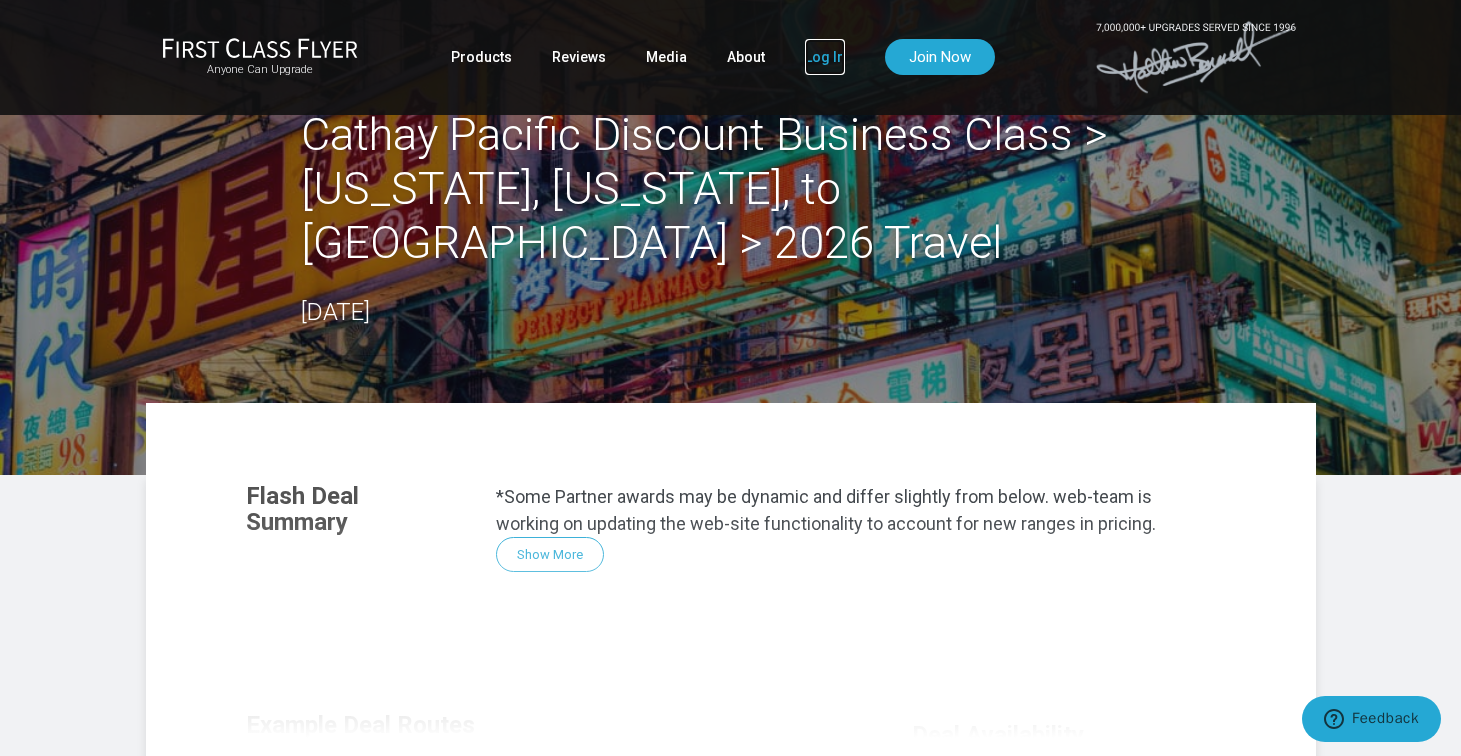 click on "Log In" at bounding box center (825, 57) 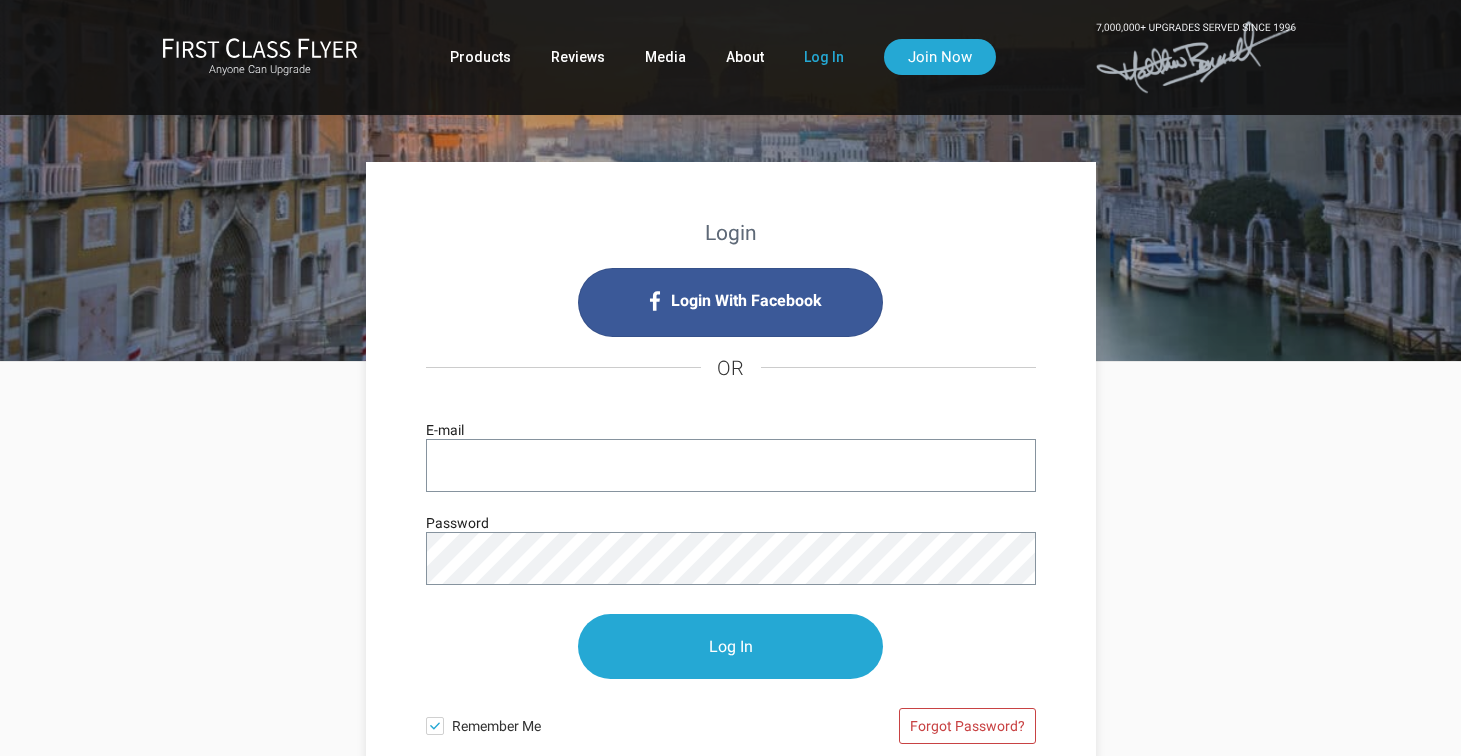 scroll, scrollTop: 0, scrollLeft: 0, axis: both 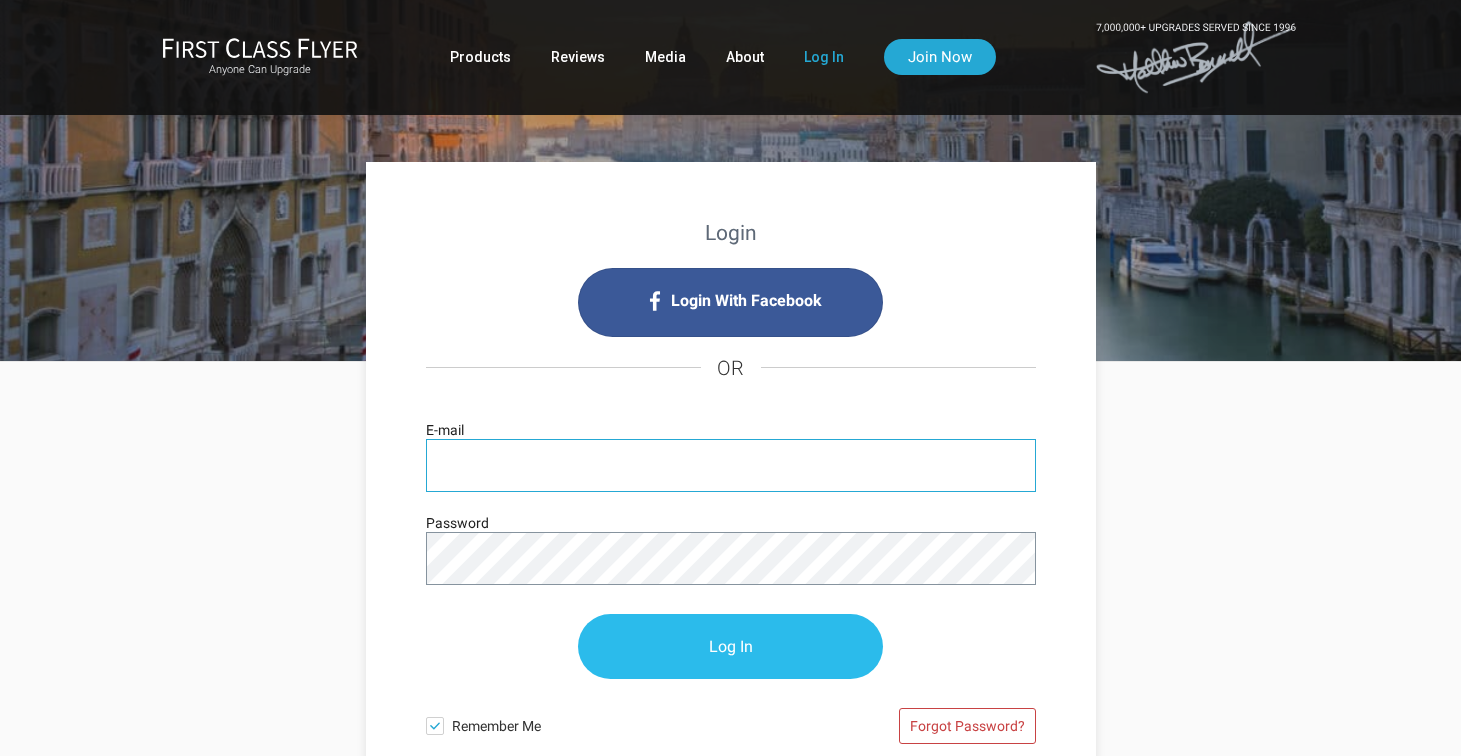 type on "[EMAIL_ADDRESS][DOMAIN_NAME]" 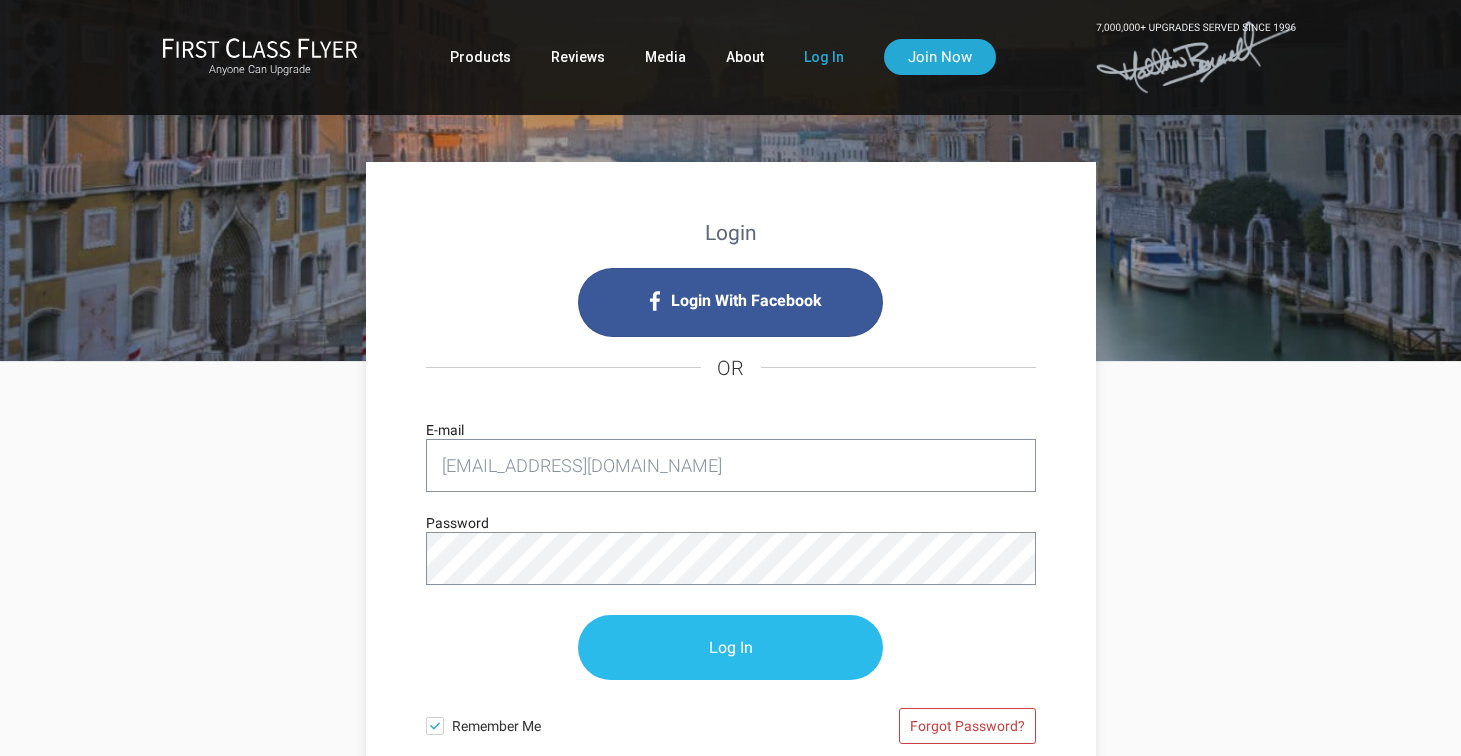 click on "Log In" at bounding box center (730, 647) 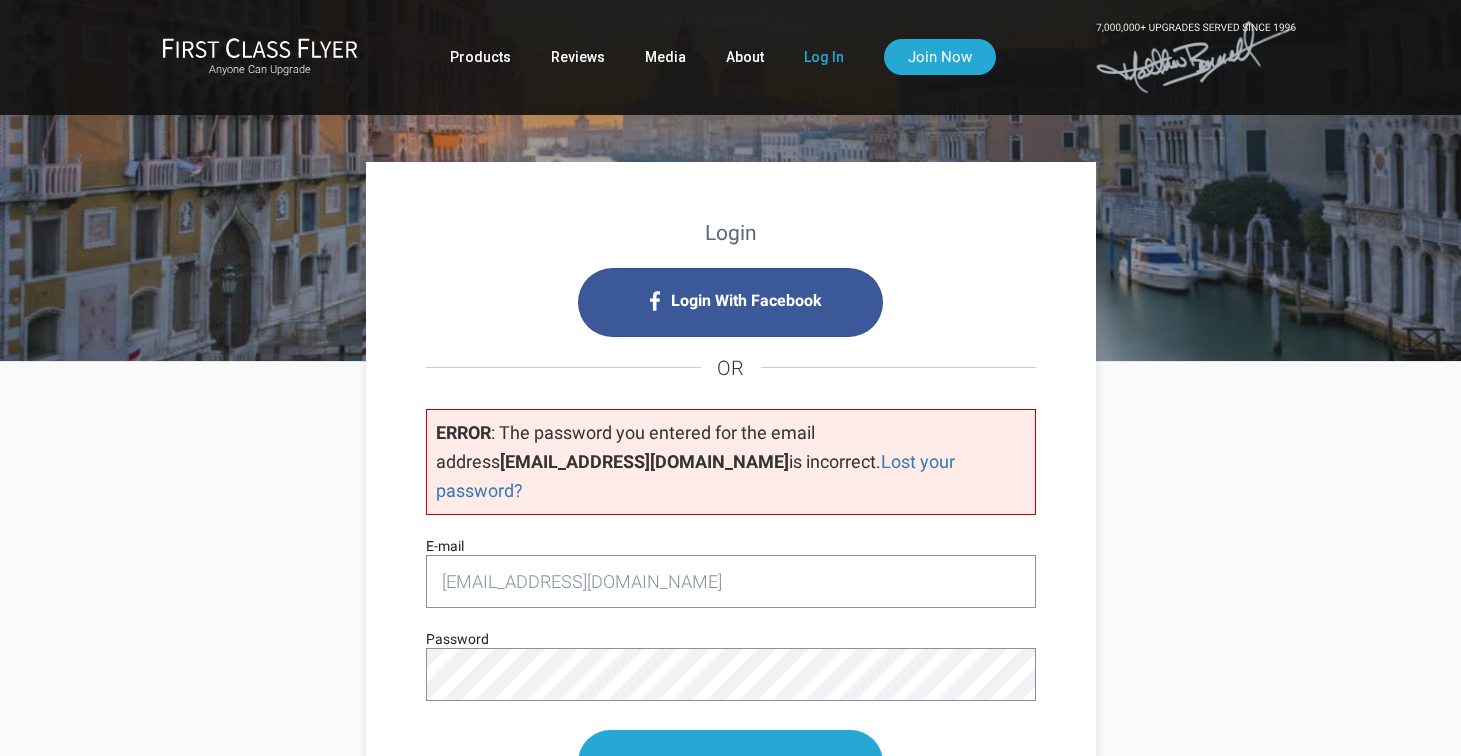 scroll, scrollTop: 0, scrollLeft: 0, axis: both 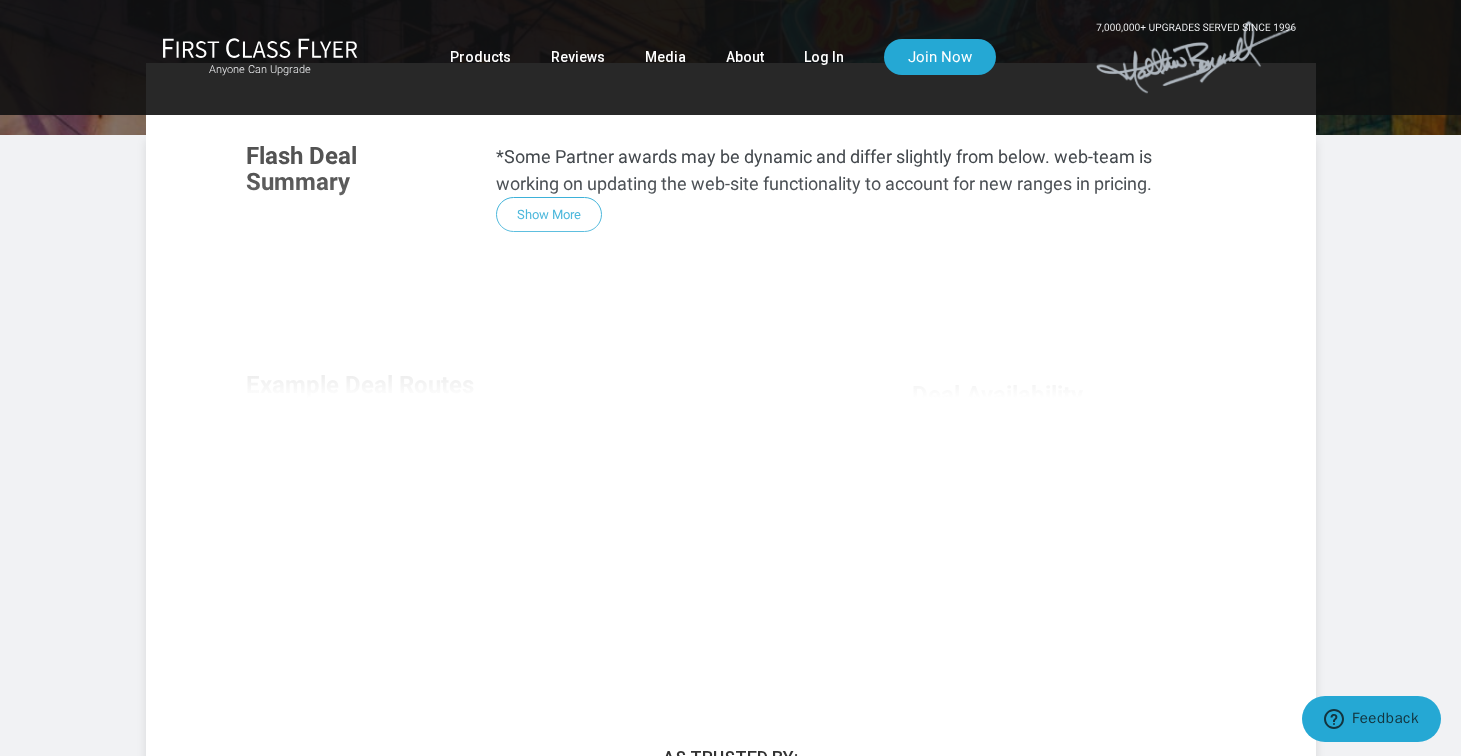 click on "Flash Deal Summary   *Some Partner awards may be dynamic and differ slightly from below. web-team is working on updating the web-site functionality to account for new ranges in pricing. Show More    Example Deal Routes   Depending on the program, you may qualify for free connecting flights to and from your deal route airports.  Learn more .         From  New York             To  Hong Kong         JavaScript chart by amCharts 3.20.9     Deal Availability   Fly at other times and pay double or triple.
Partner availability varies...  Show More     Days Available    13+   9 to 12   4 to 8   2026   Jul                   4 Seats       2 Seats     1 Seat   Access Deal With Miles   Every program charges a different price. Pick your preferred payment option and book the flash deal before it vanishes.     Normal Everyday Price: 280,000 on American Airlines       230,000 Cathay Pacific Miles
(Operating Airline)               How to Book   Summary   18%  Off           less availability" at bounding box center (731, 395) 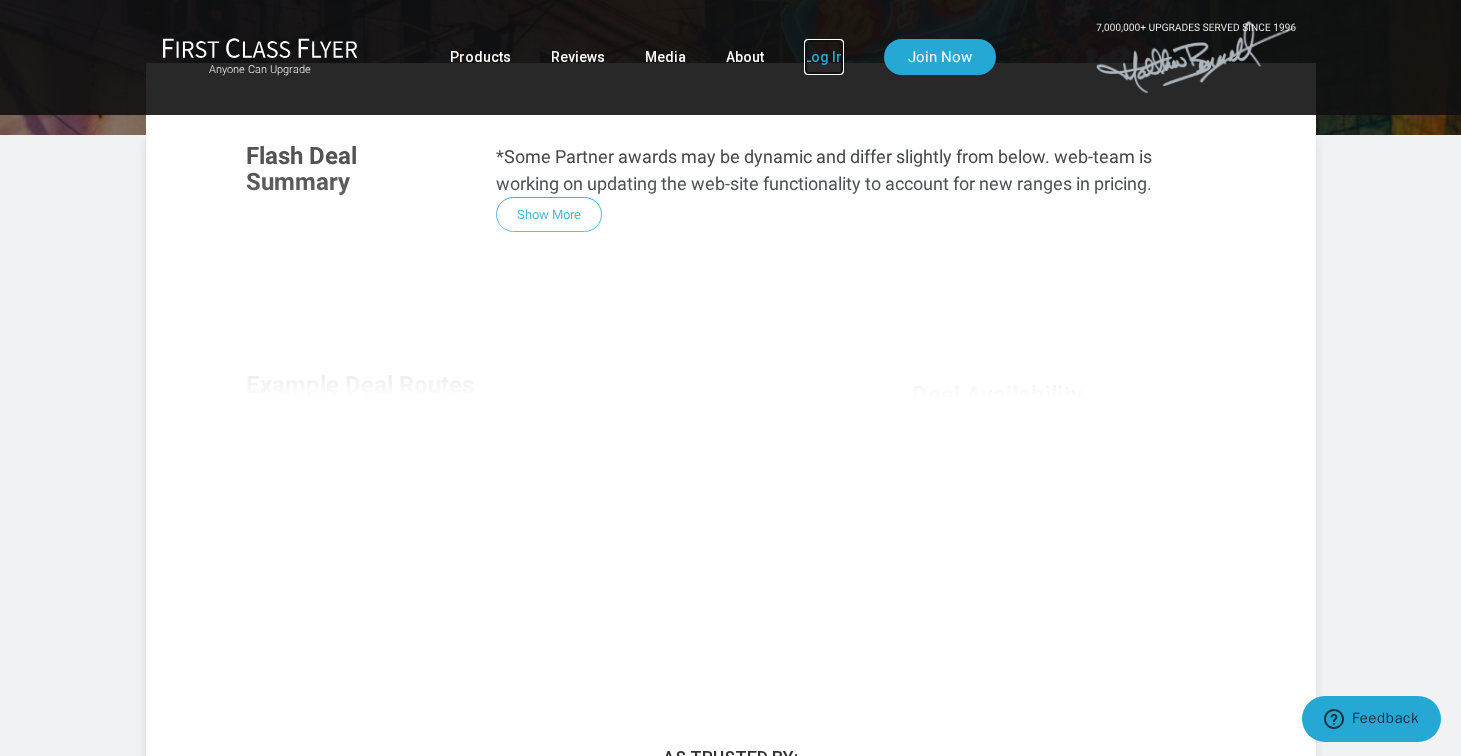 click on "Log In" at bounding box center (824, 57) 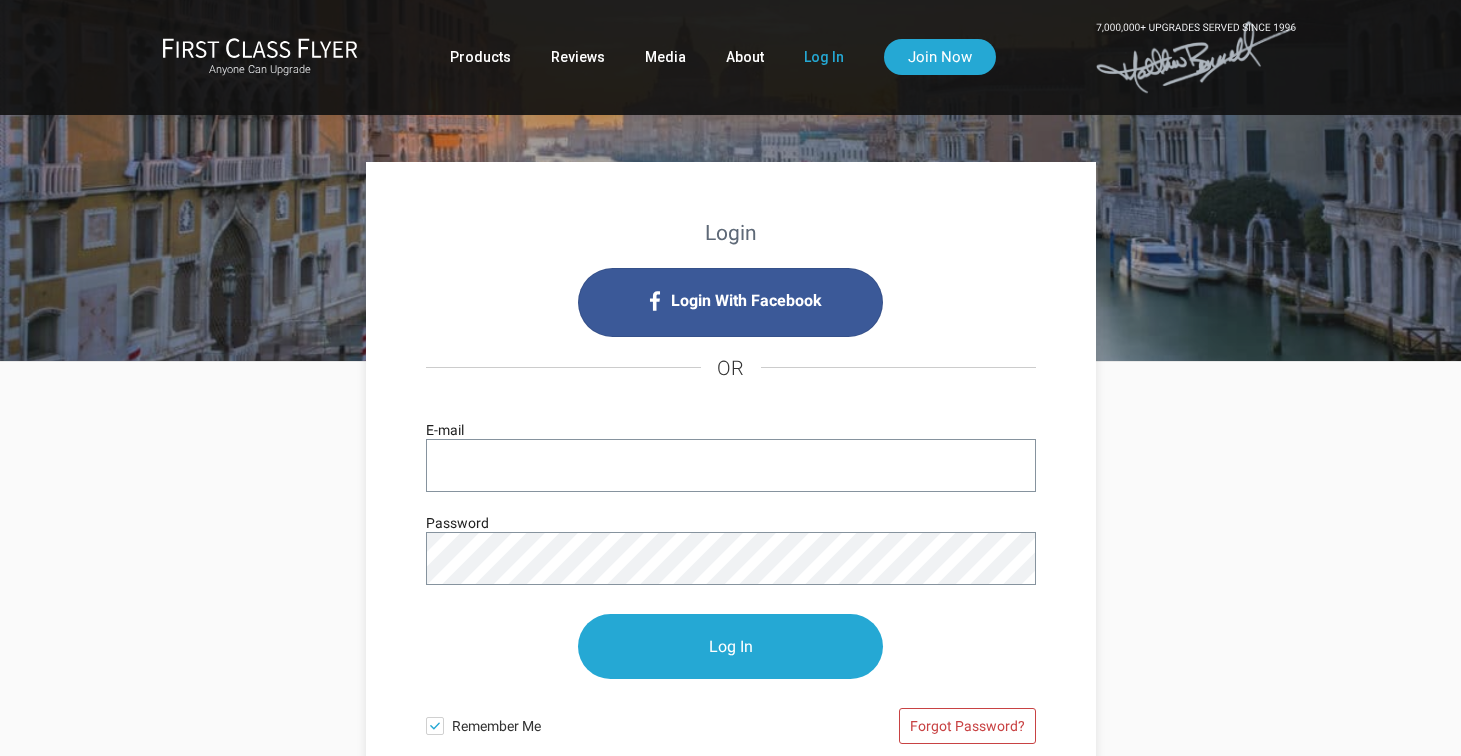 scroll, scrollTop: 0, scrollLeft: 0, axis: both 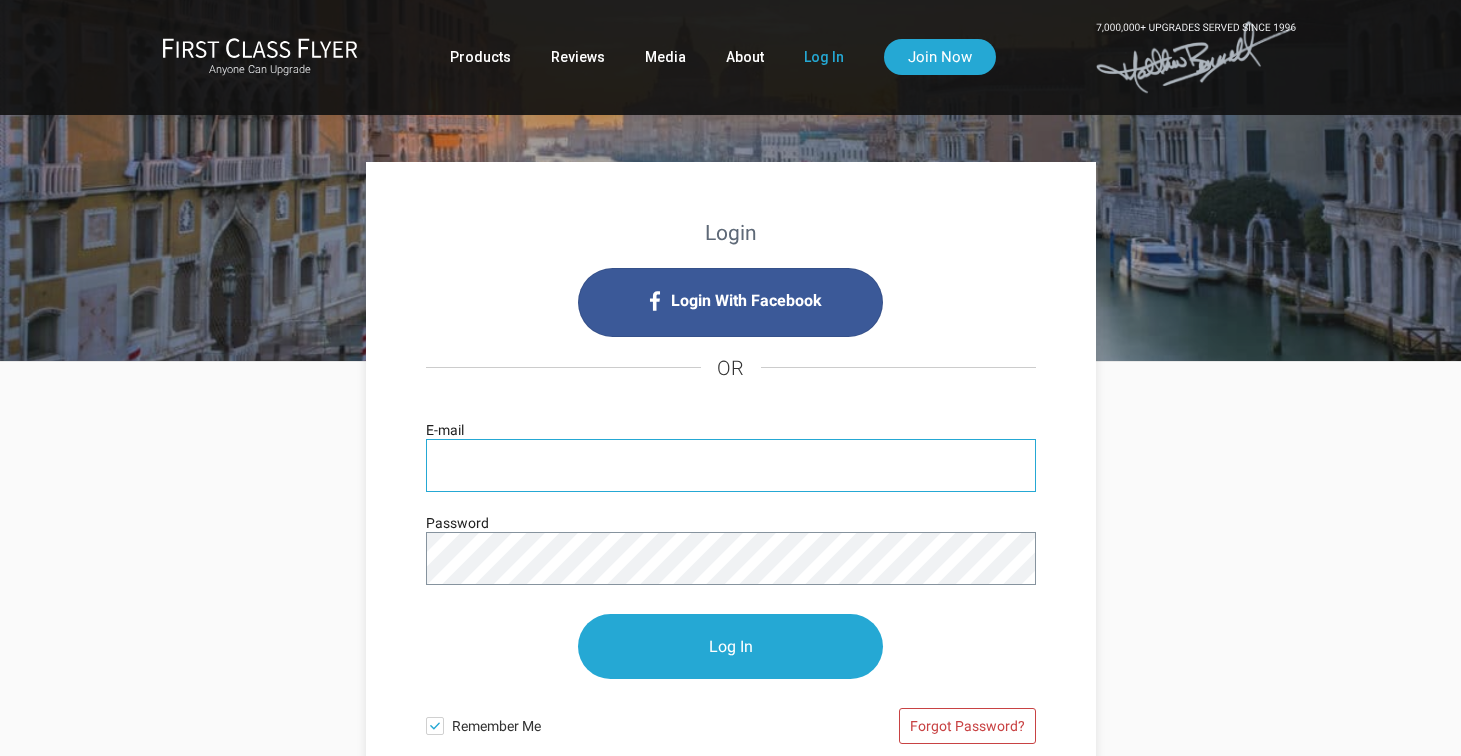 type on "[EMAIL_ADDRESS][DOMAIN_NAME]" 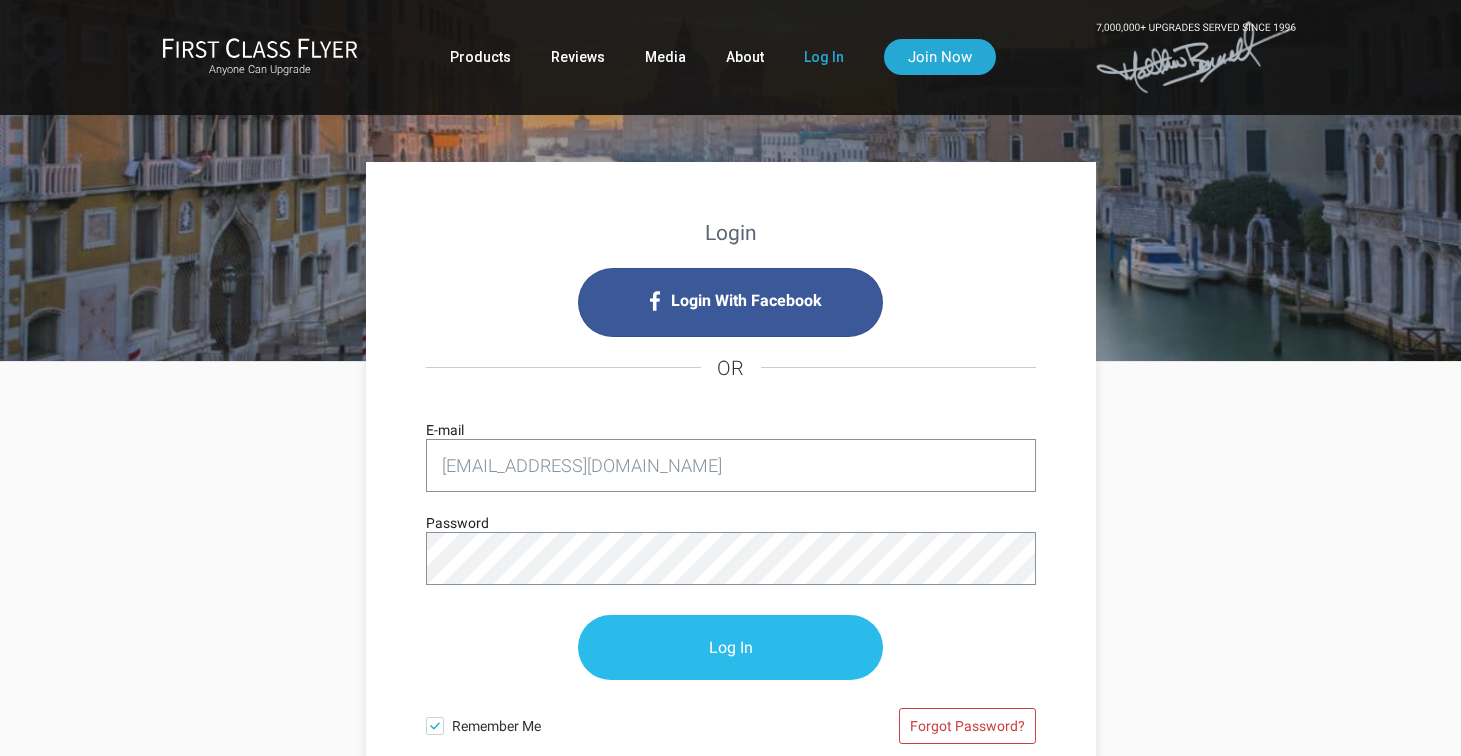 click on "Log In" at bounding box center (730, 647) 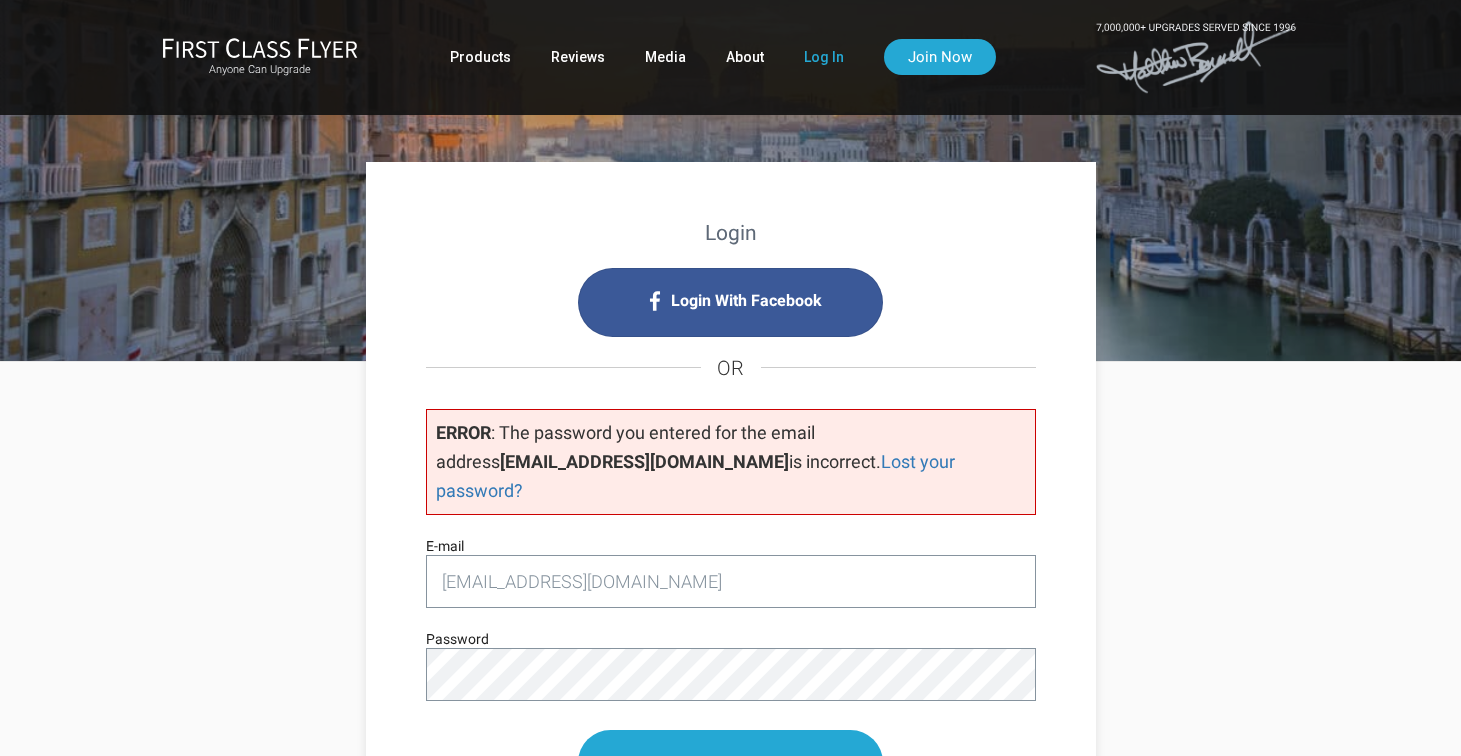 scroll, scrollTop: 0, scrollLeft: 0, axis: both 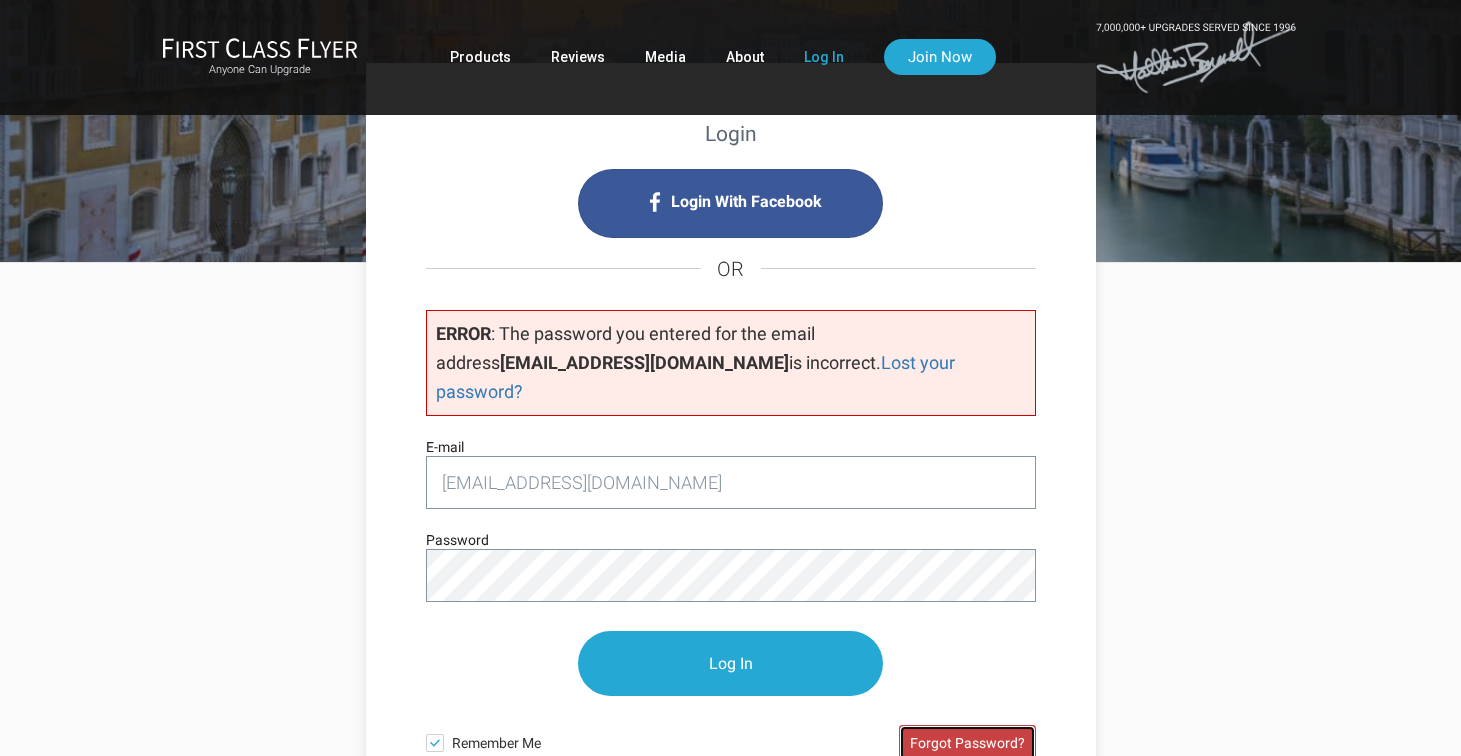 click on "Forgot Password?" at bounding box center [967, 743] 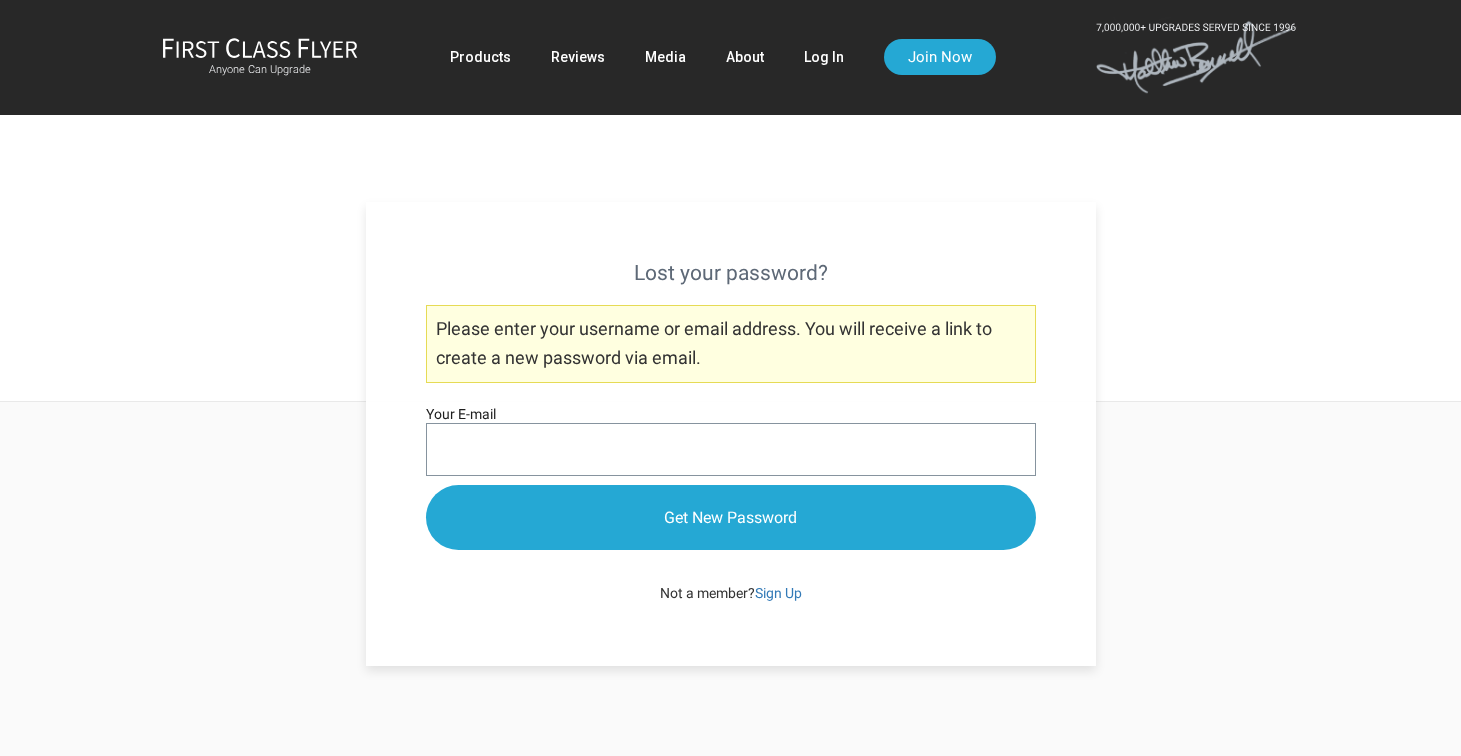 scroll, scrollTop: 0, scrollLeft: 0, axis: both 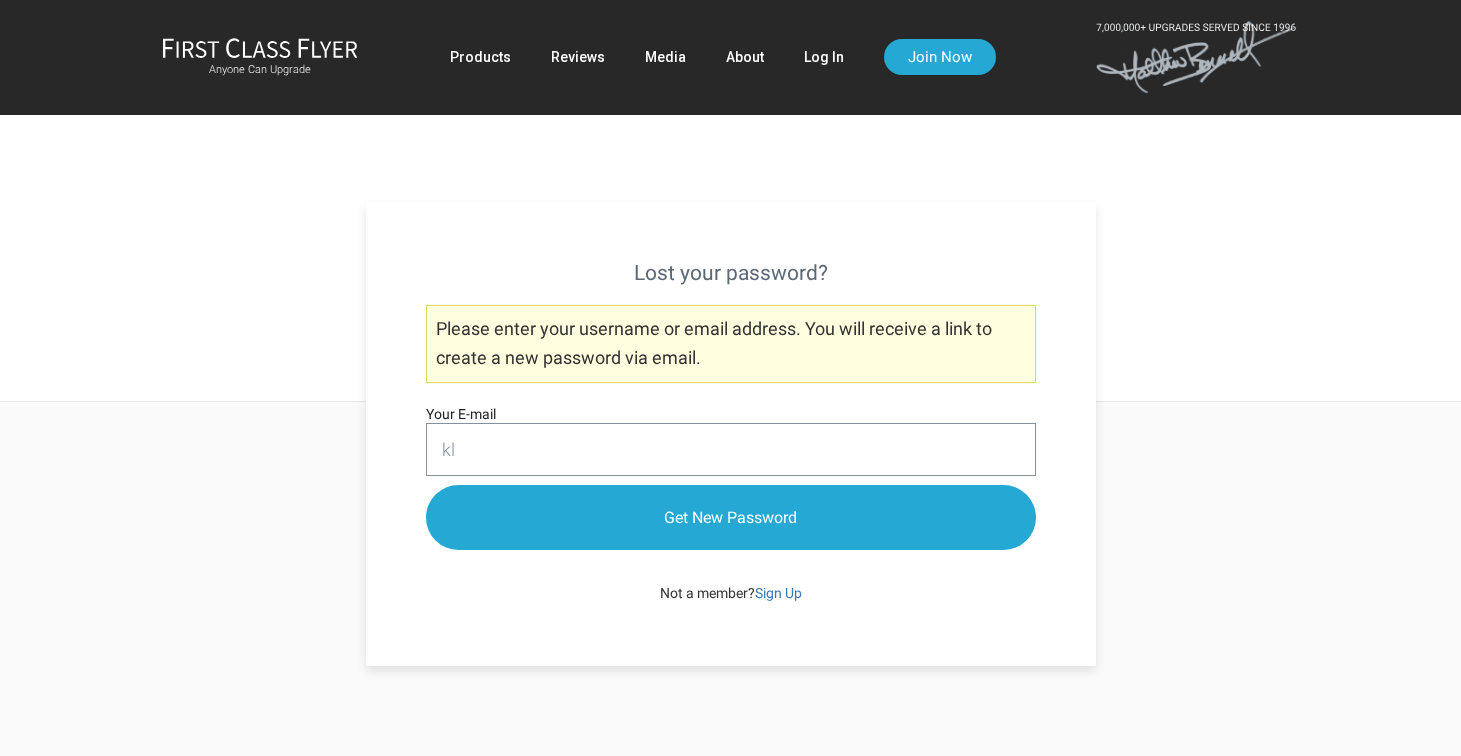 type on "[EMAIL_ADDRESS][DOMAIN_NAME]" 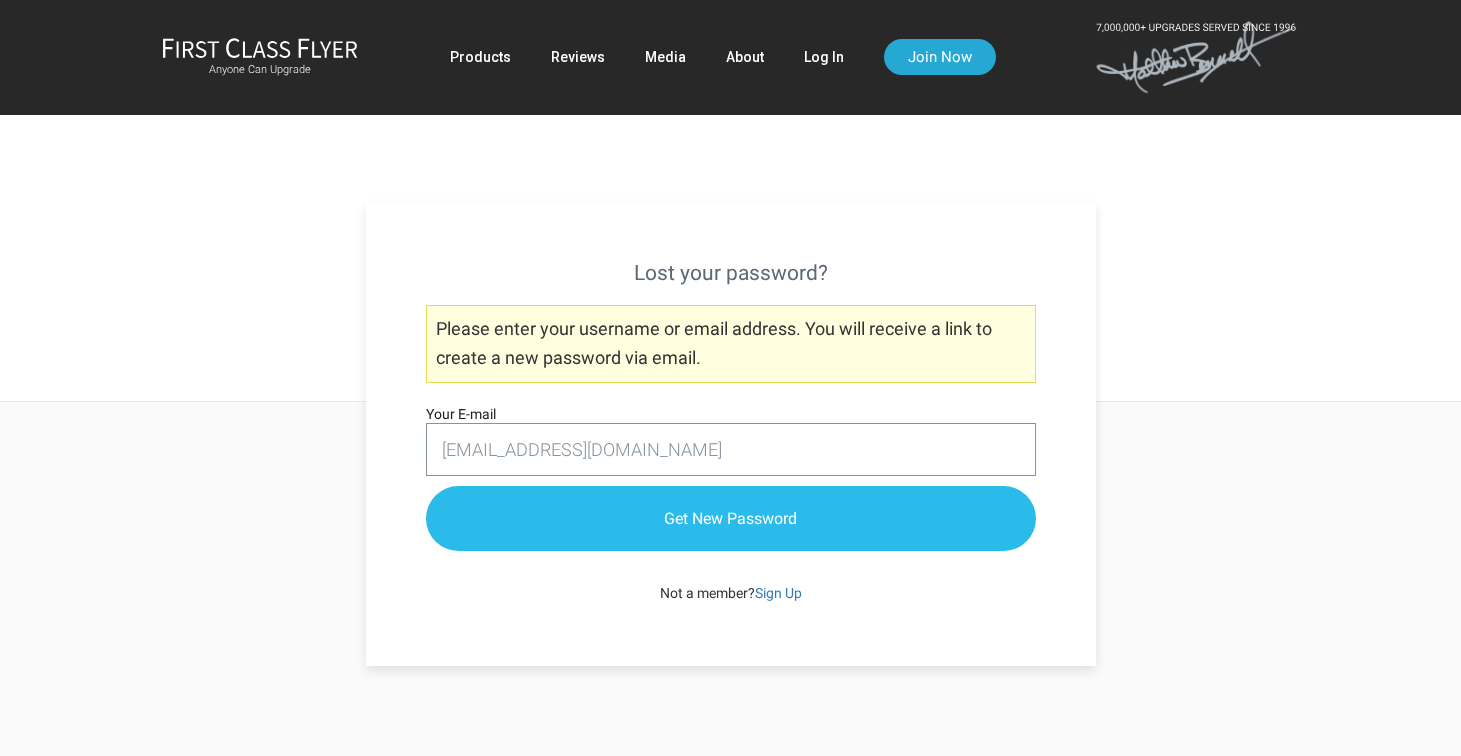 click on "Get New Password" at bounding box center (731, 518) 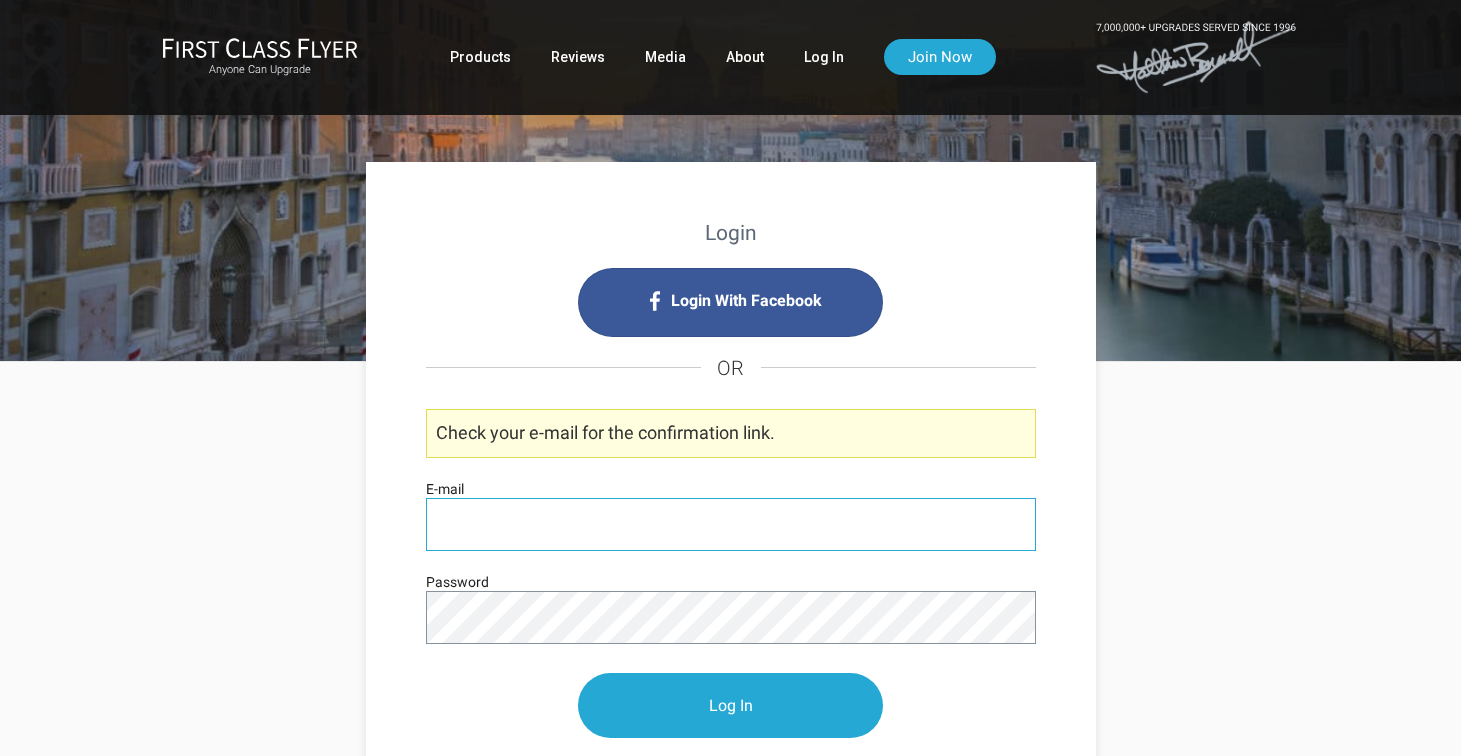 scroll, scrollTop: 0, scrollLeft: 0, axis: both 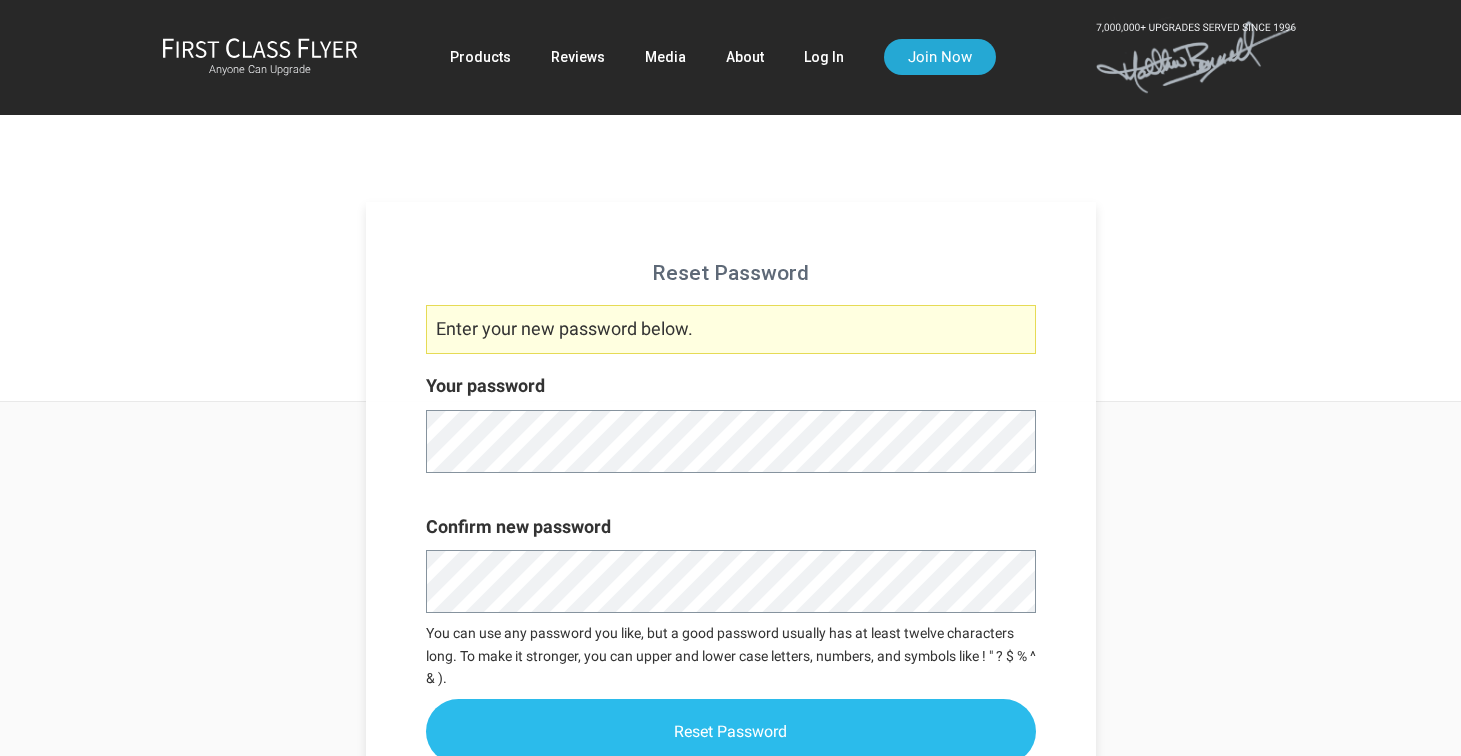click on "Reset Password" at bounding box center (731, 731) 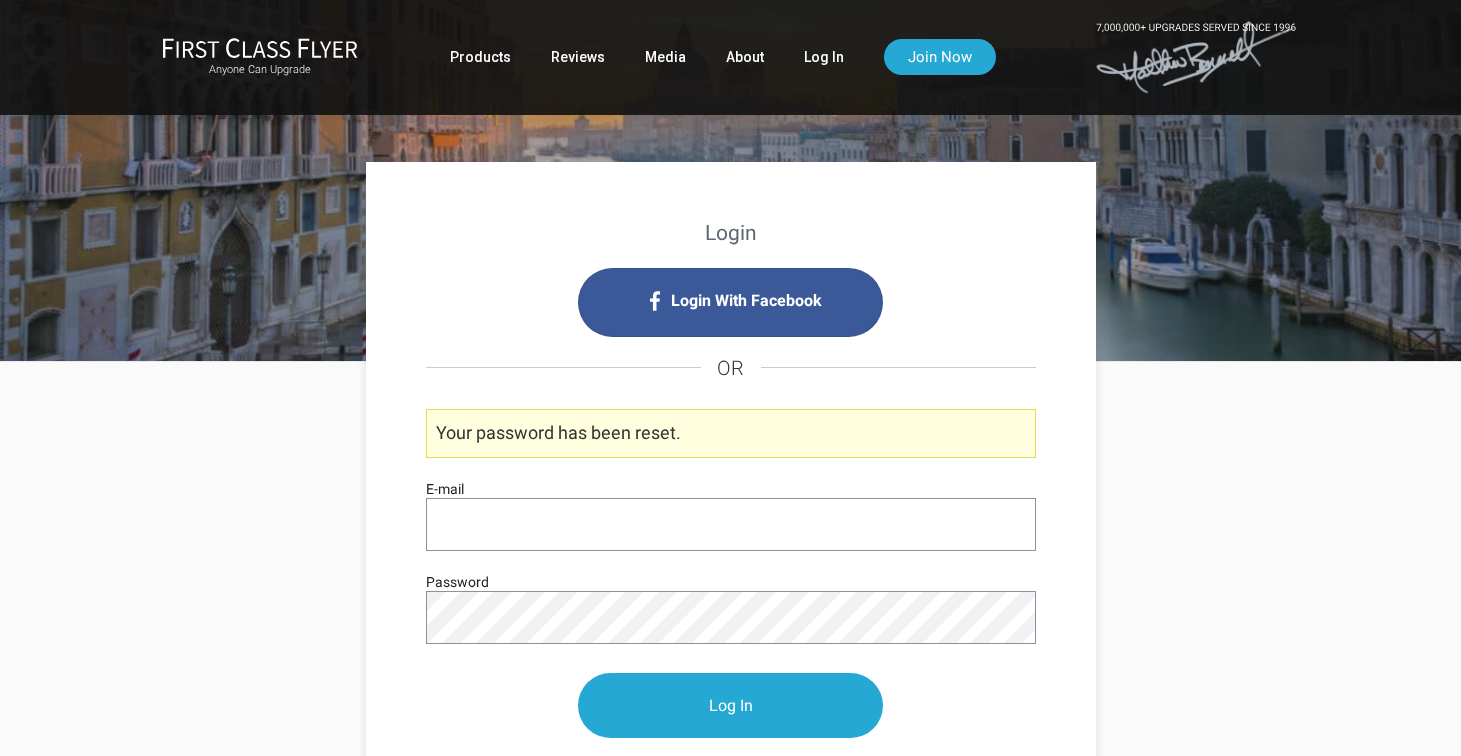 scroll, scrollTop: 0, scrollLeft: 0, axis: both 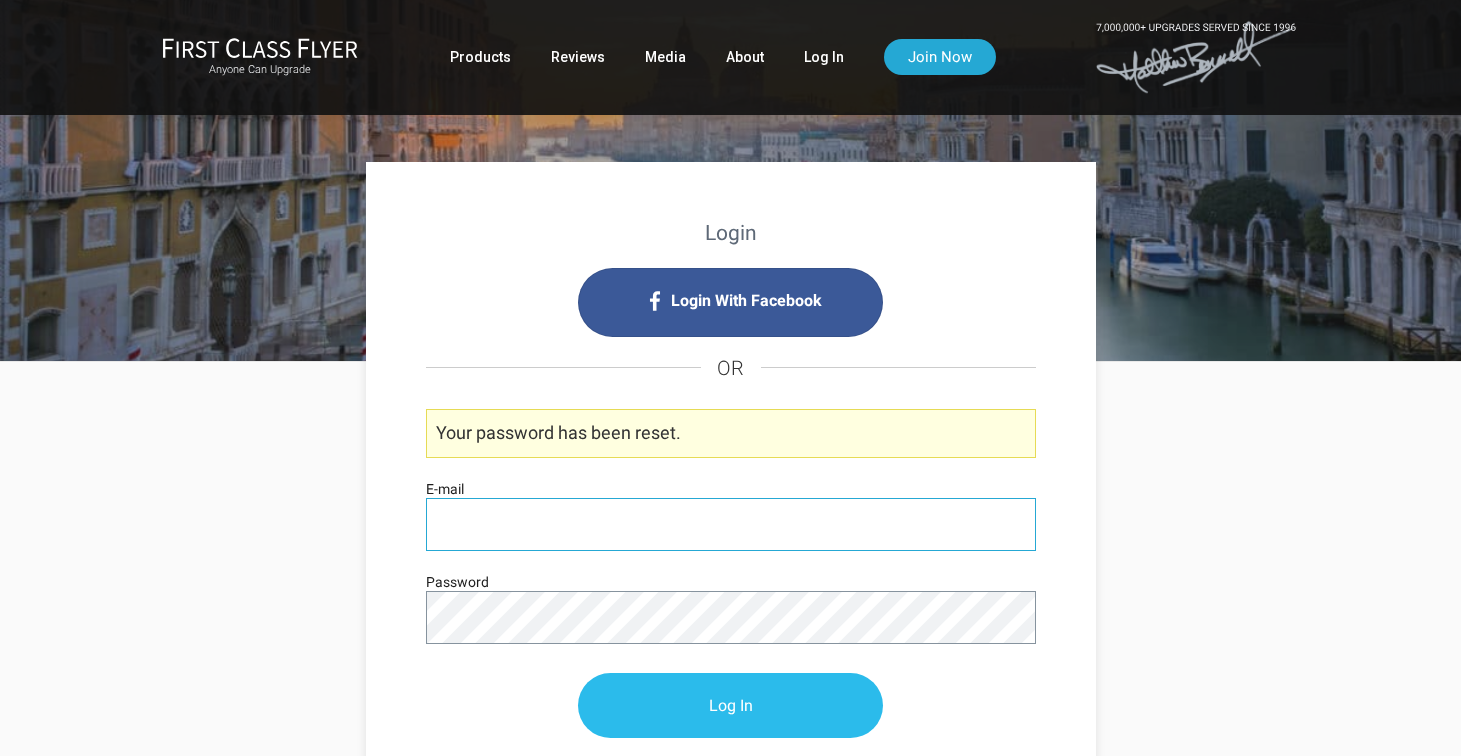 type on "klassic35@yahoo.com" 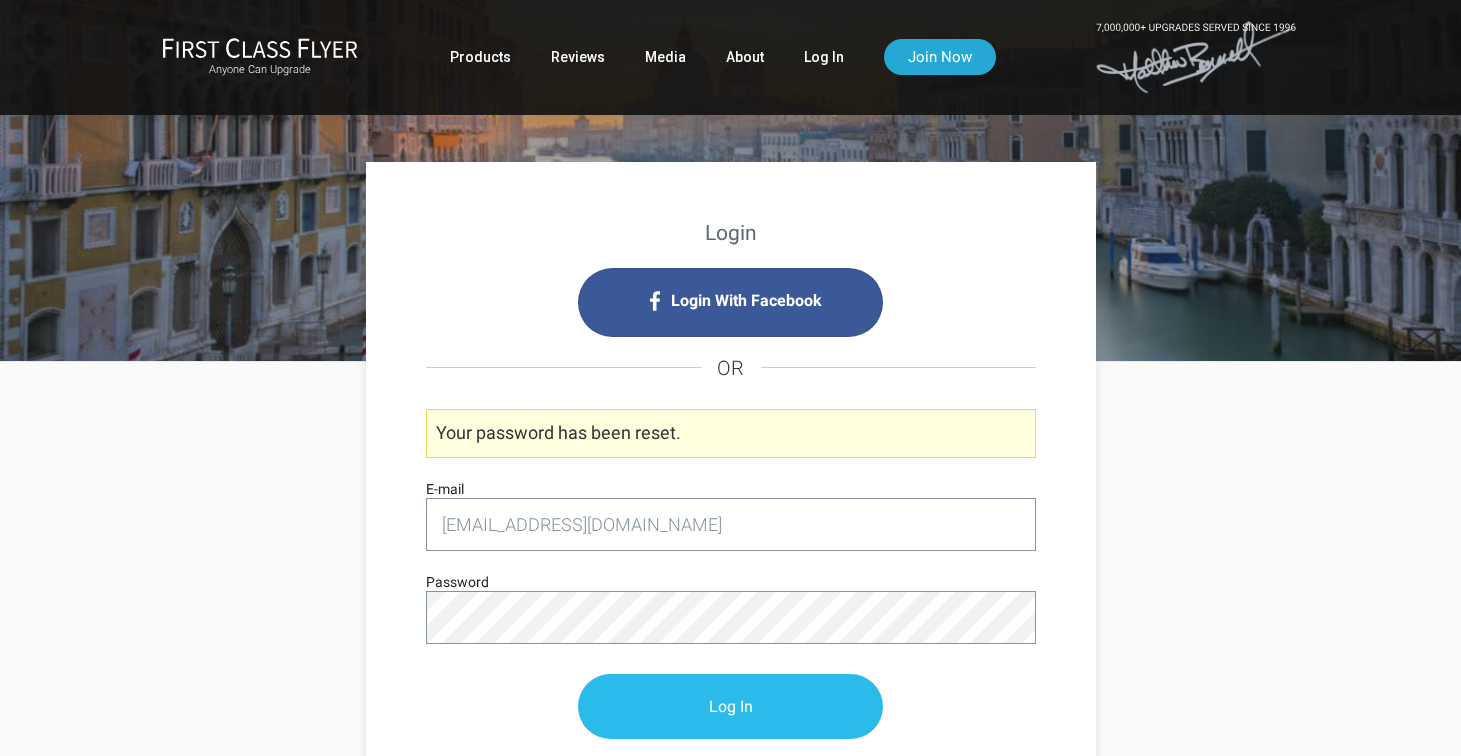 click on "Log In" at bounding box center [730, 706] 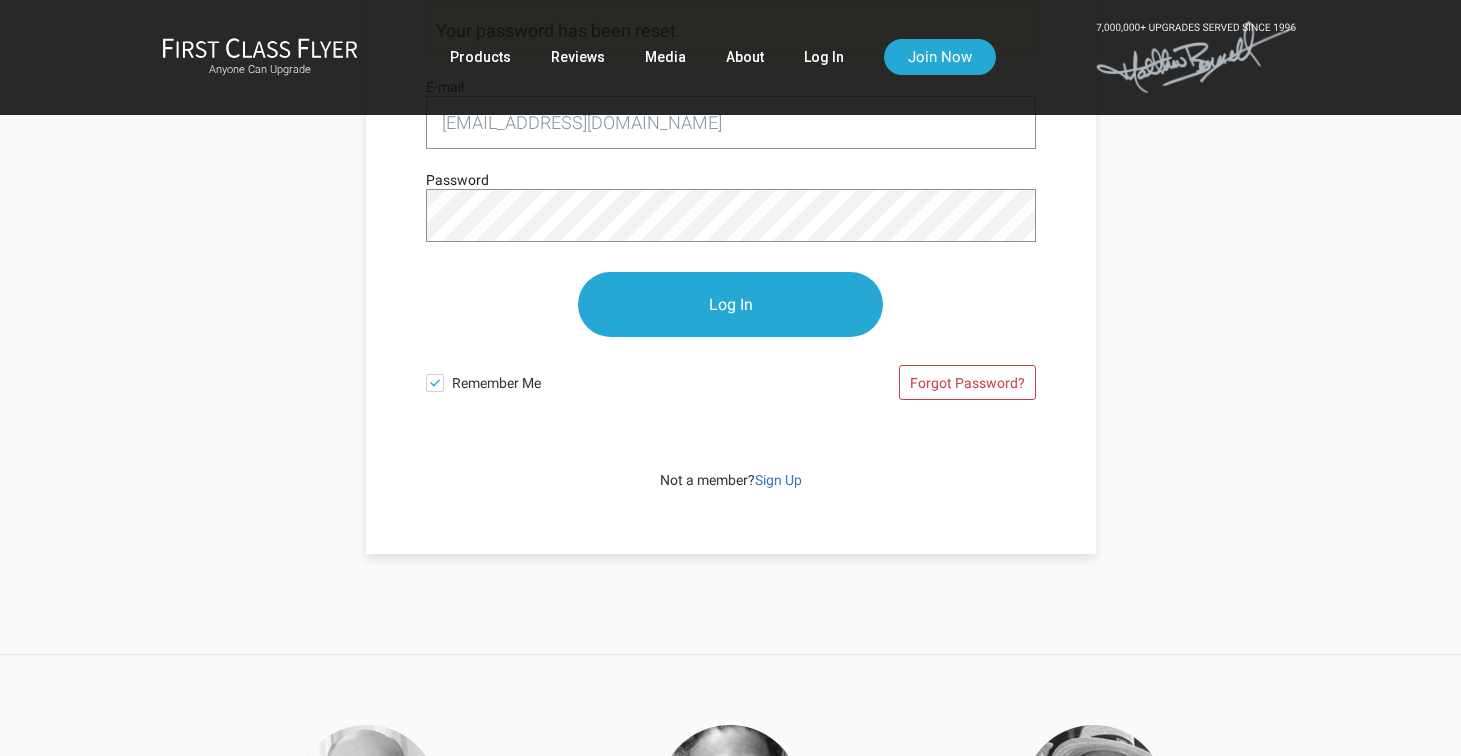 scroll, scrollTop: 343, scrollLeft: 0, axis: vertical 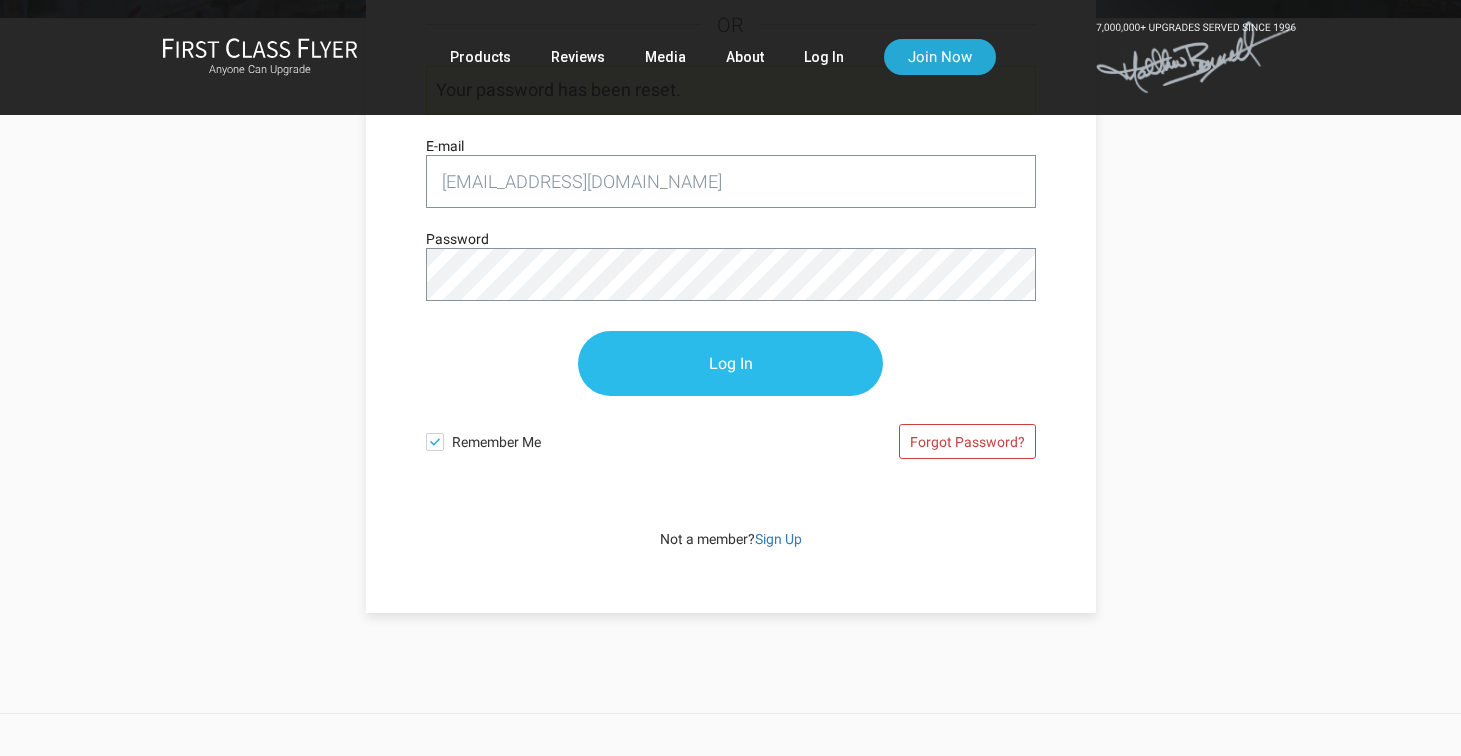 click on "Log In" at bounding box center [730, 363] 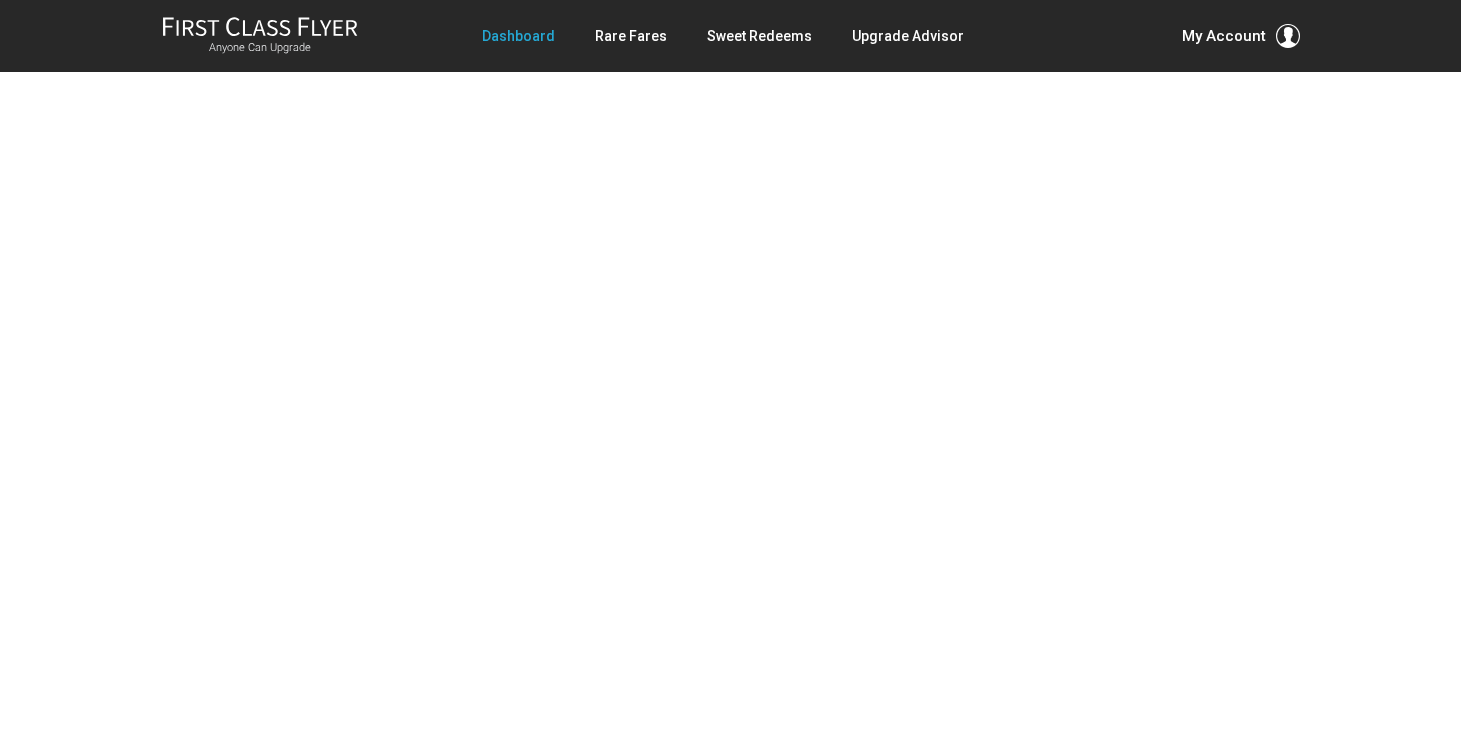 scroll, scrollTop: 0, scrollLeft: 0, axis: both 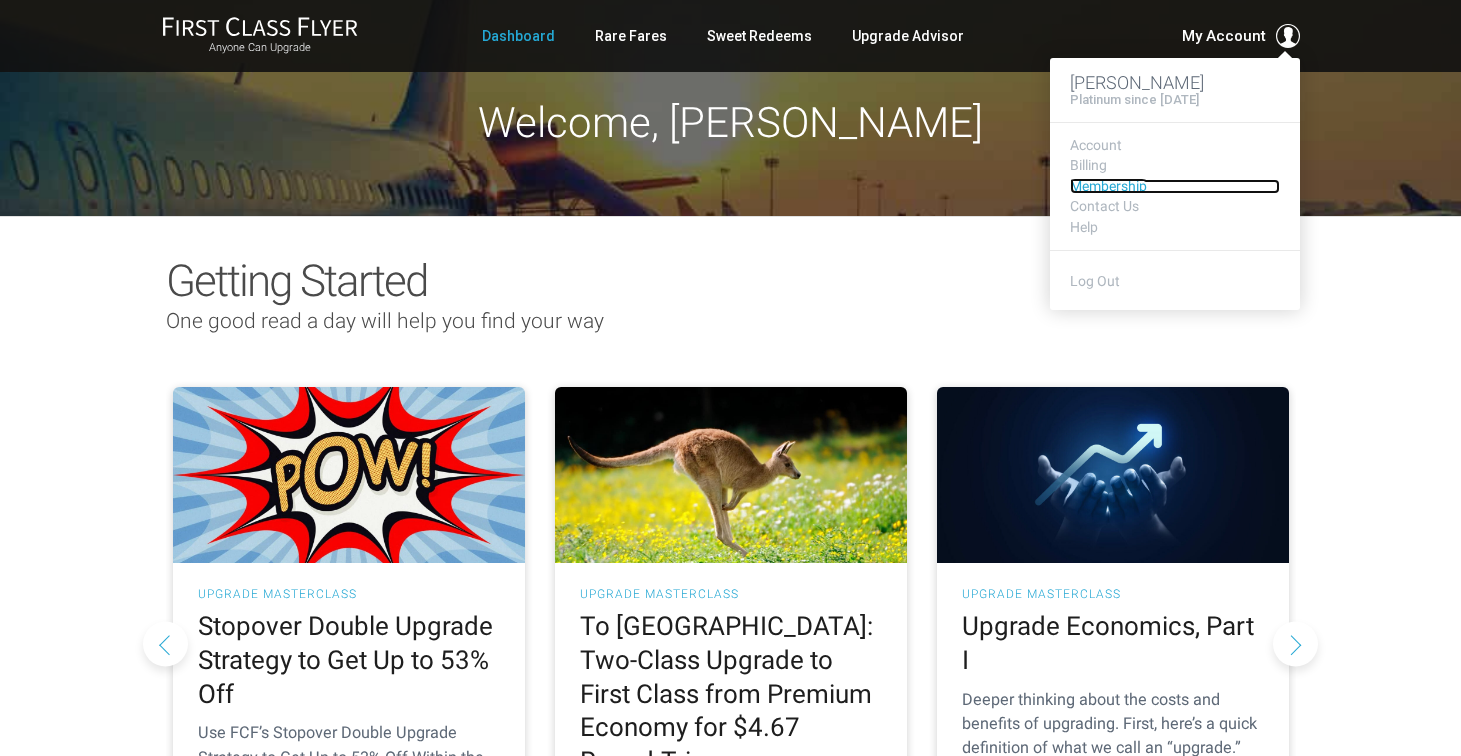 click on "Membership" at bounding box center [1175, 186] 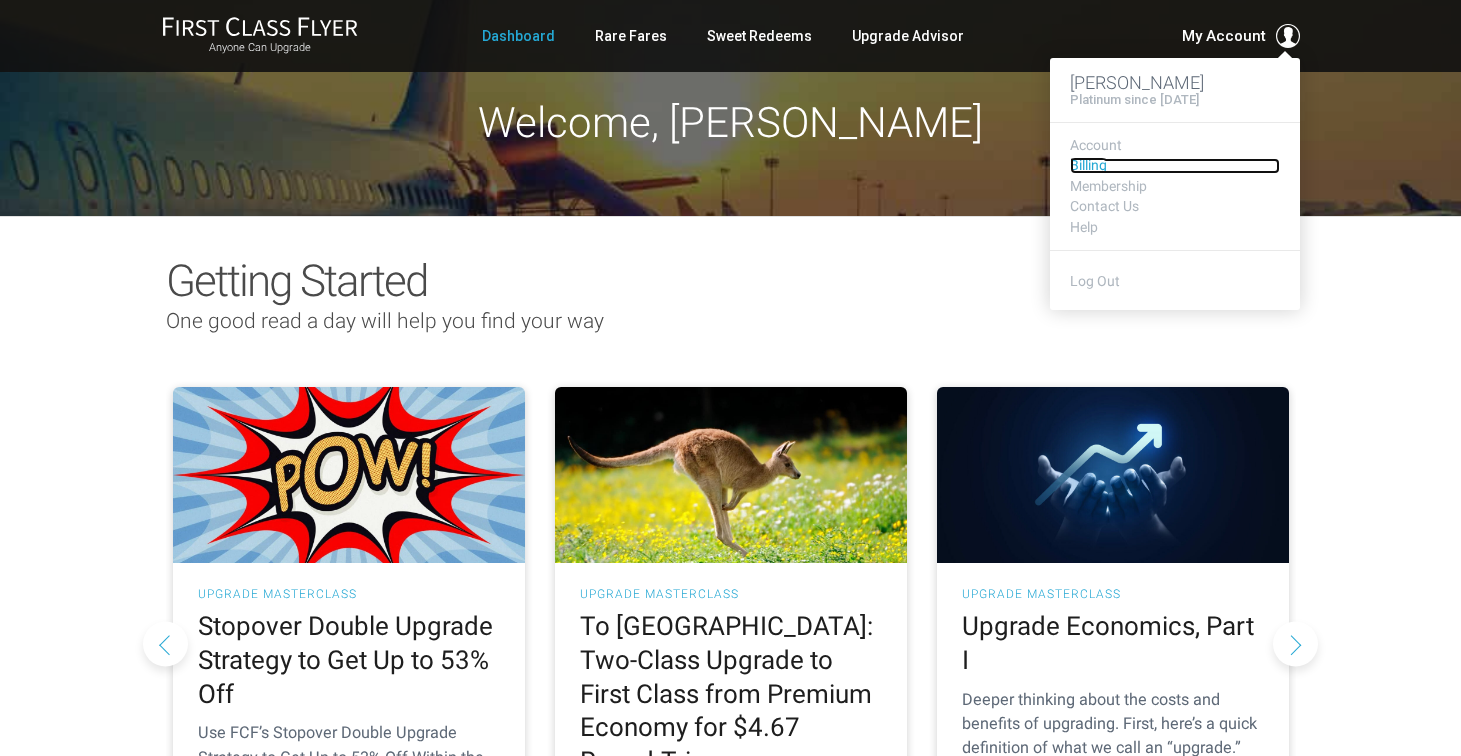 click on "Billing" at bounding box center [1175, 165] 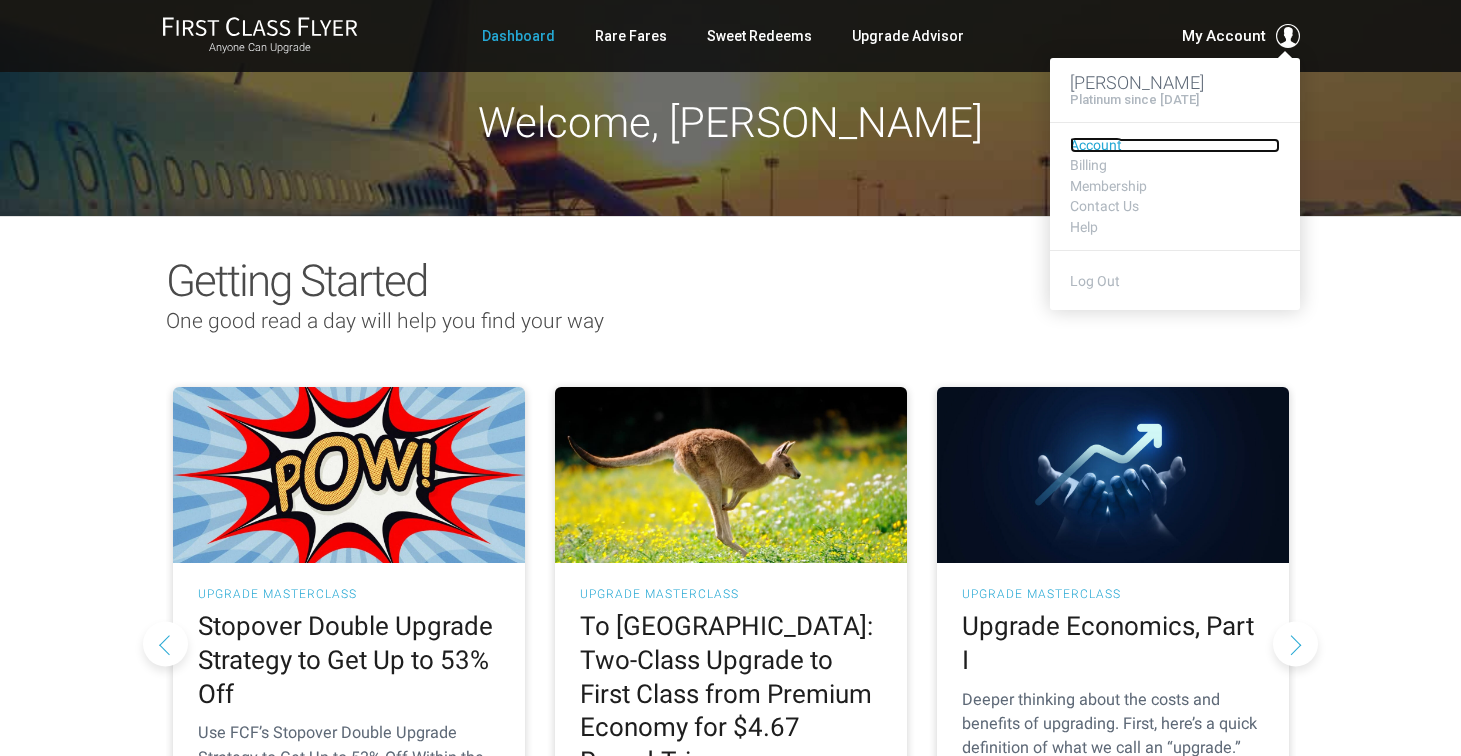 click on "Account" at bounding box center [1175, 145] 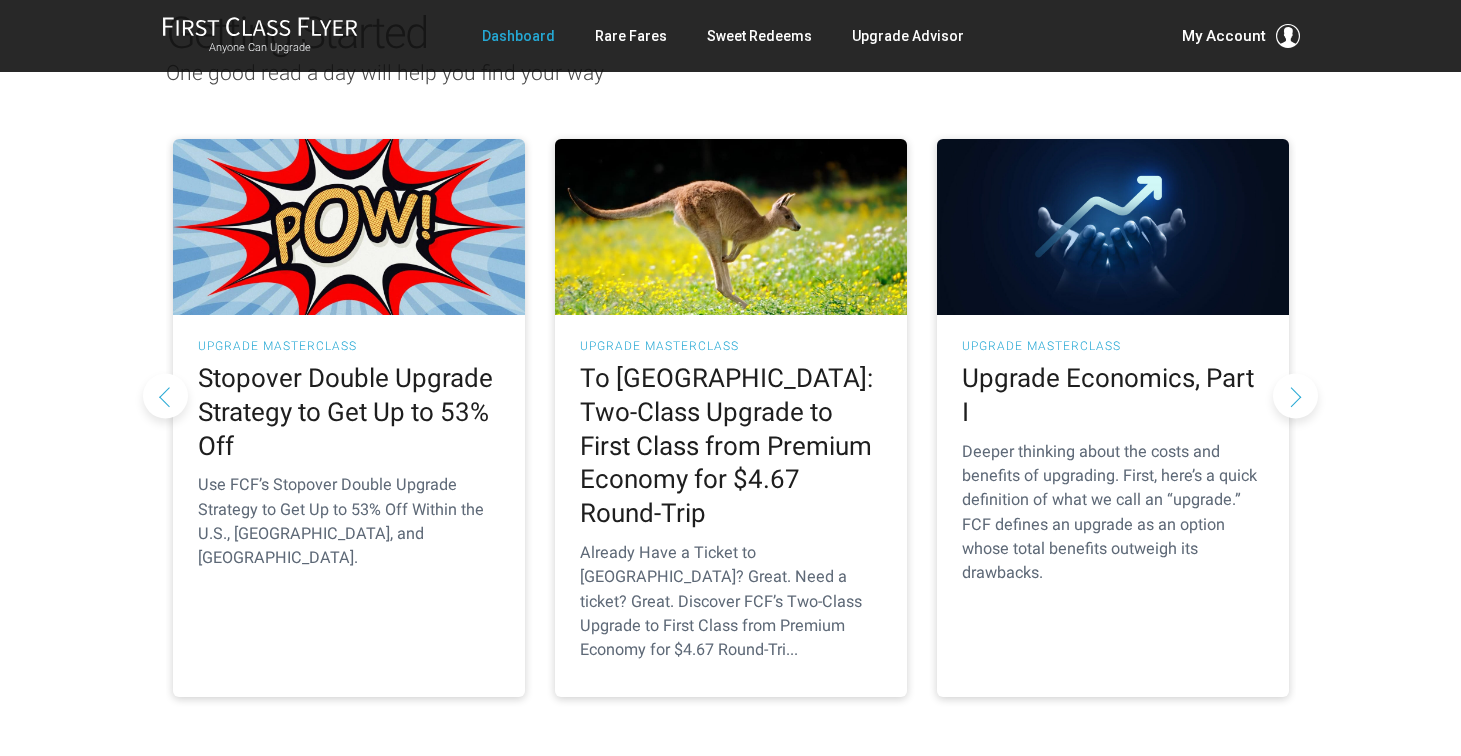 scroll, scrollTop: 269, scrollLeft: 0, axis: vertical 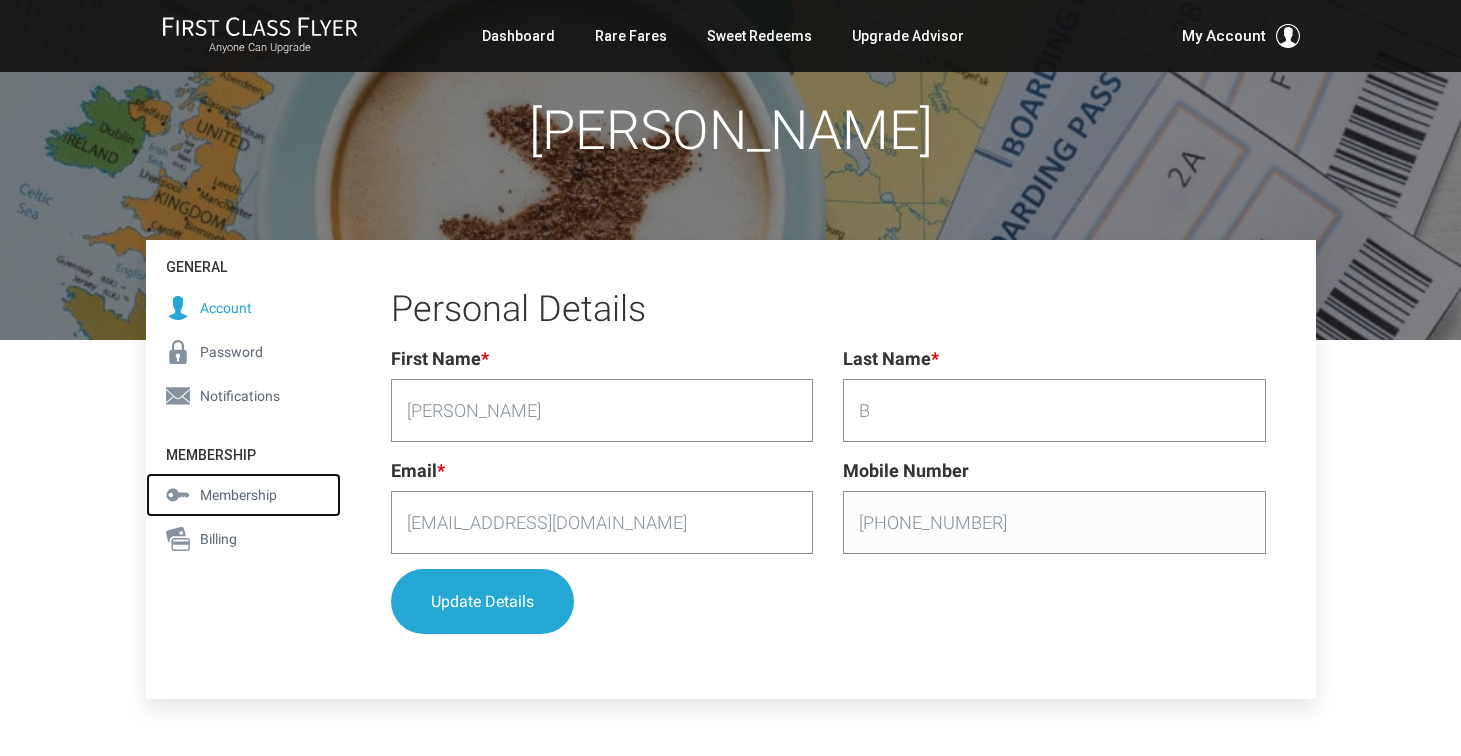 click on "Membership" at bounding box center (238, 495) 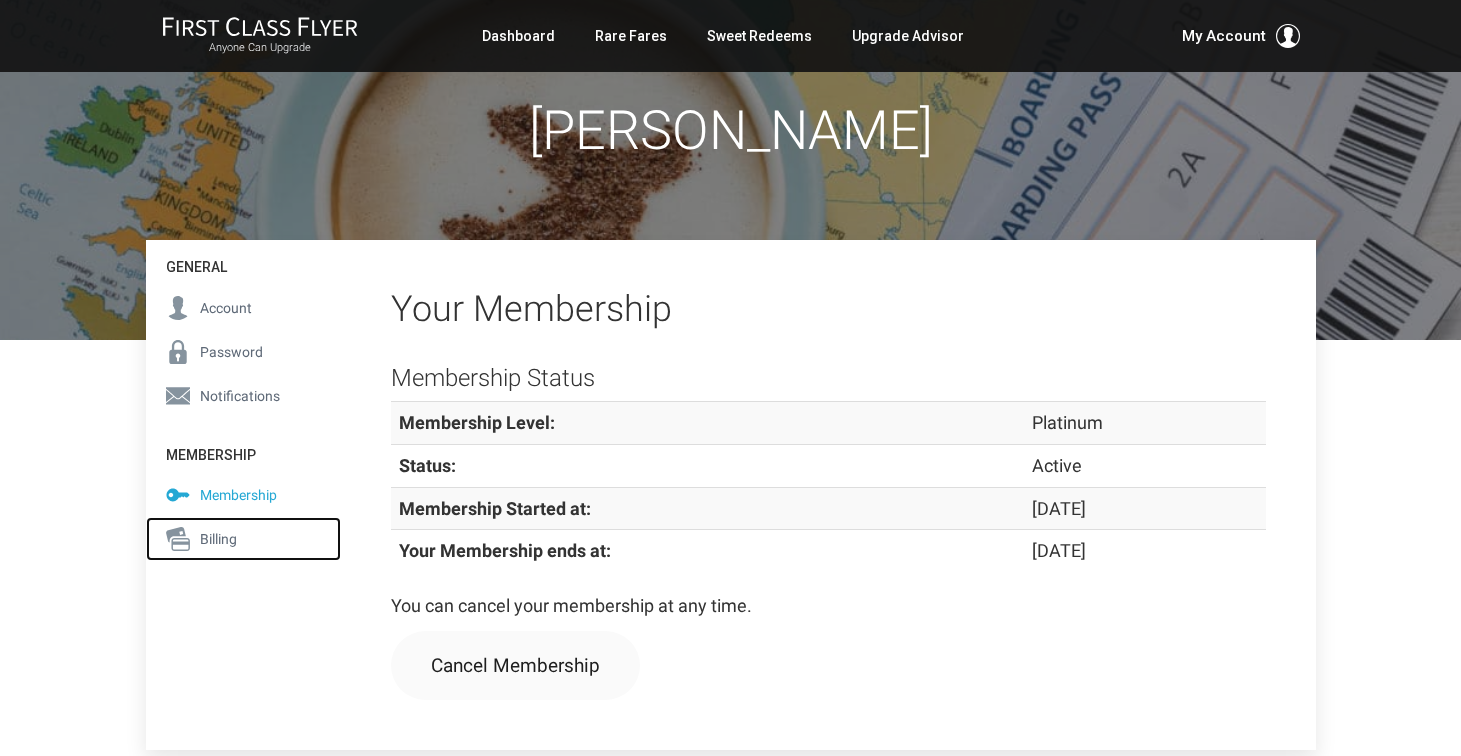 click on "Billing" at bounding box center [218, 539] 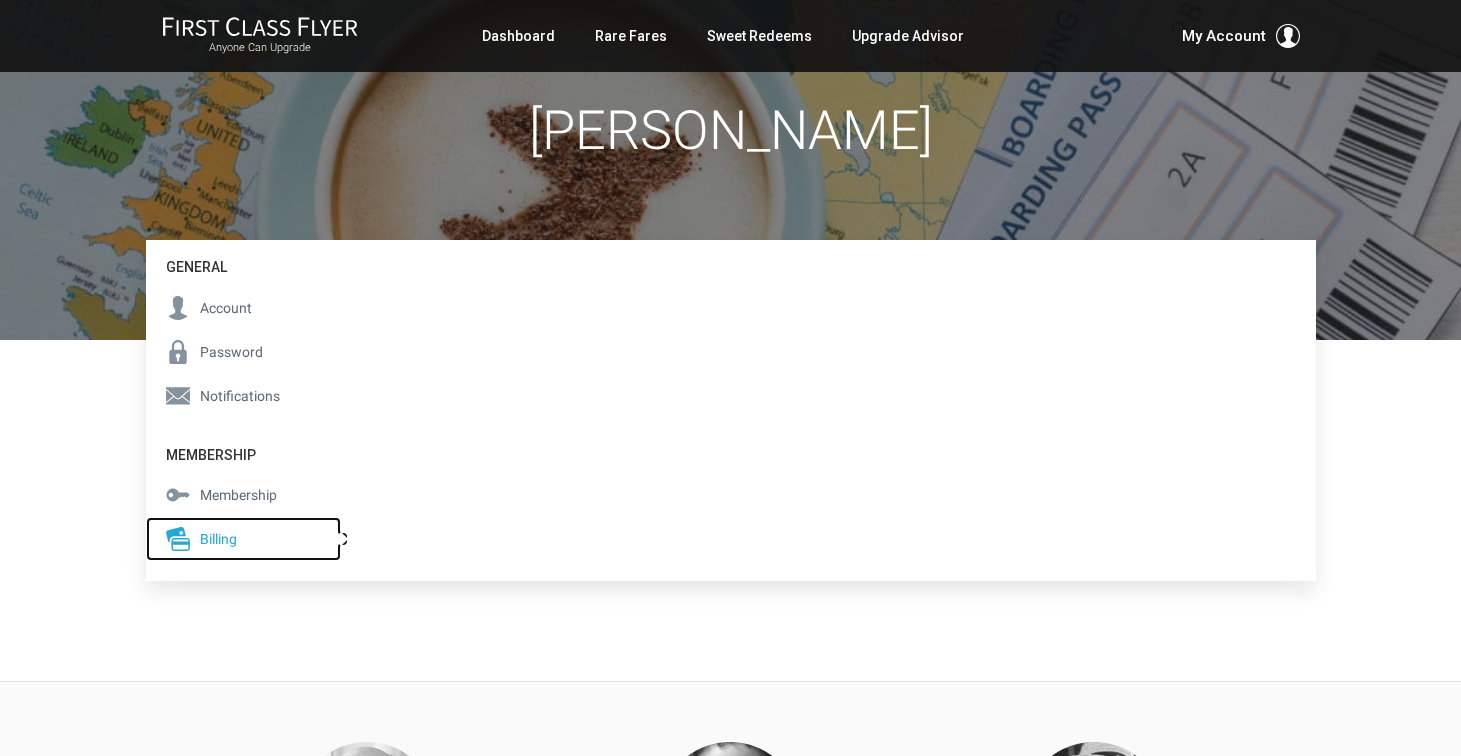 click on "Billing" at bounding box center [218, 539] 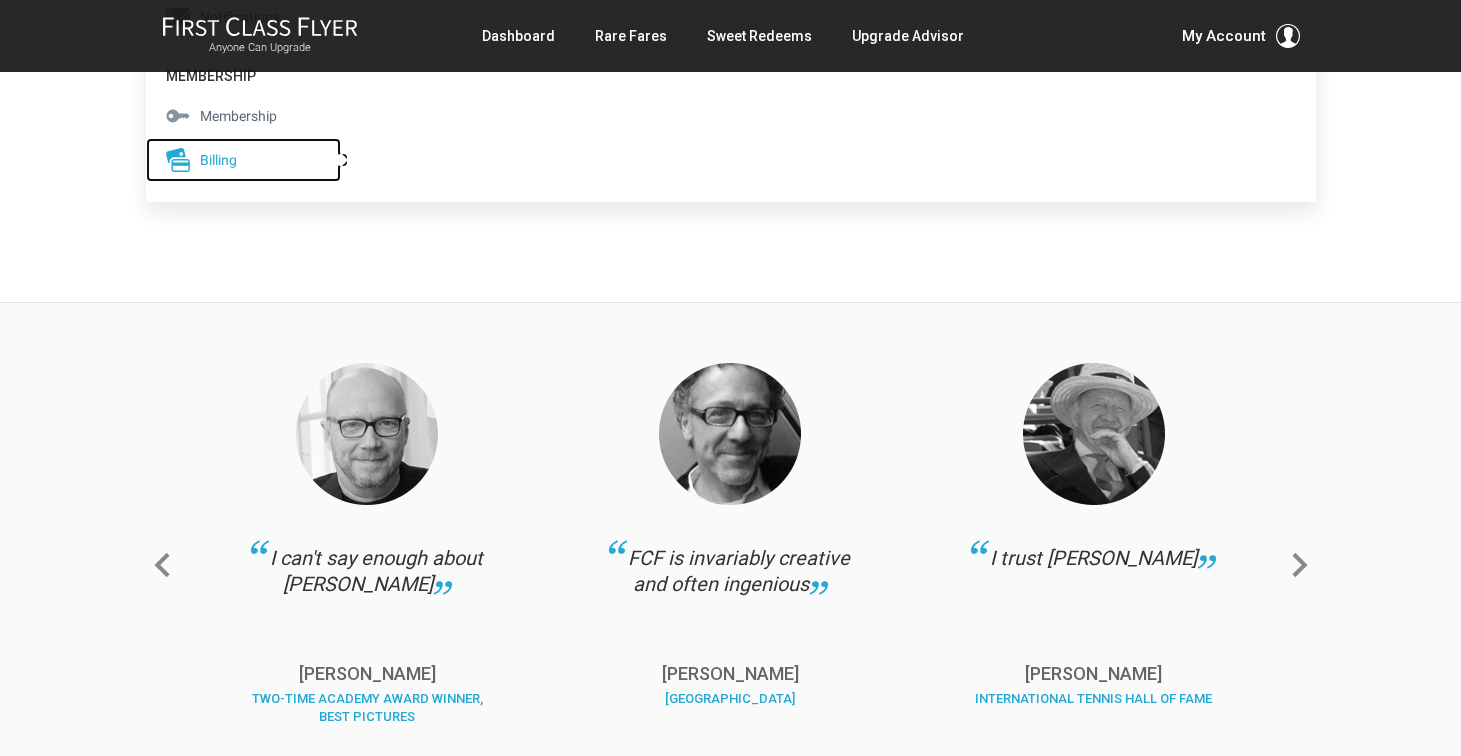 scroll, scrollTop: 0, scrollLeft: 0, axis: both 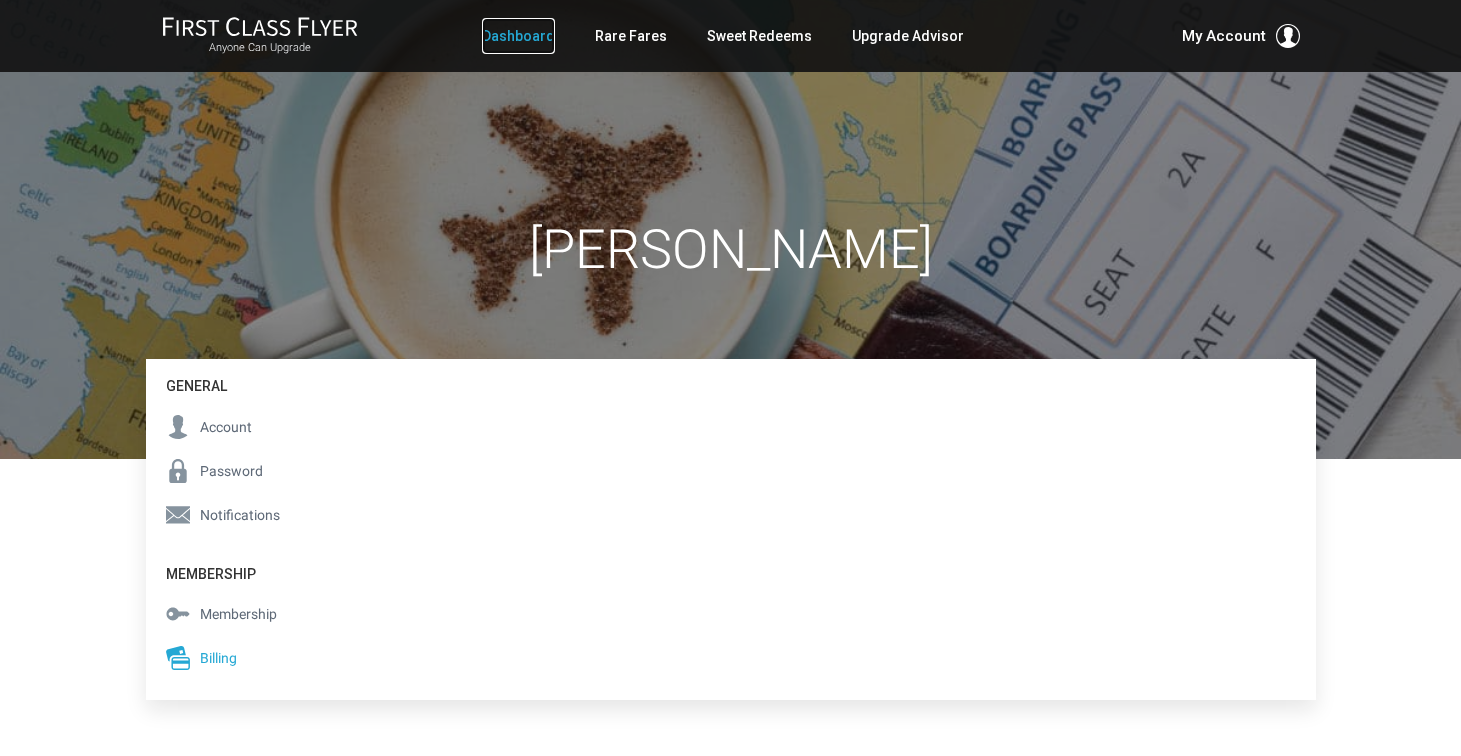 click on "Dashboard" at bounding box center [518, 36] 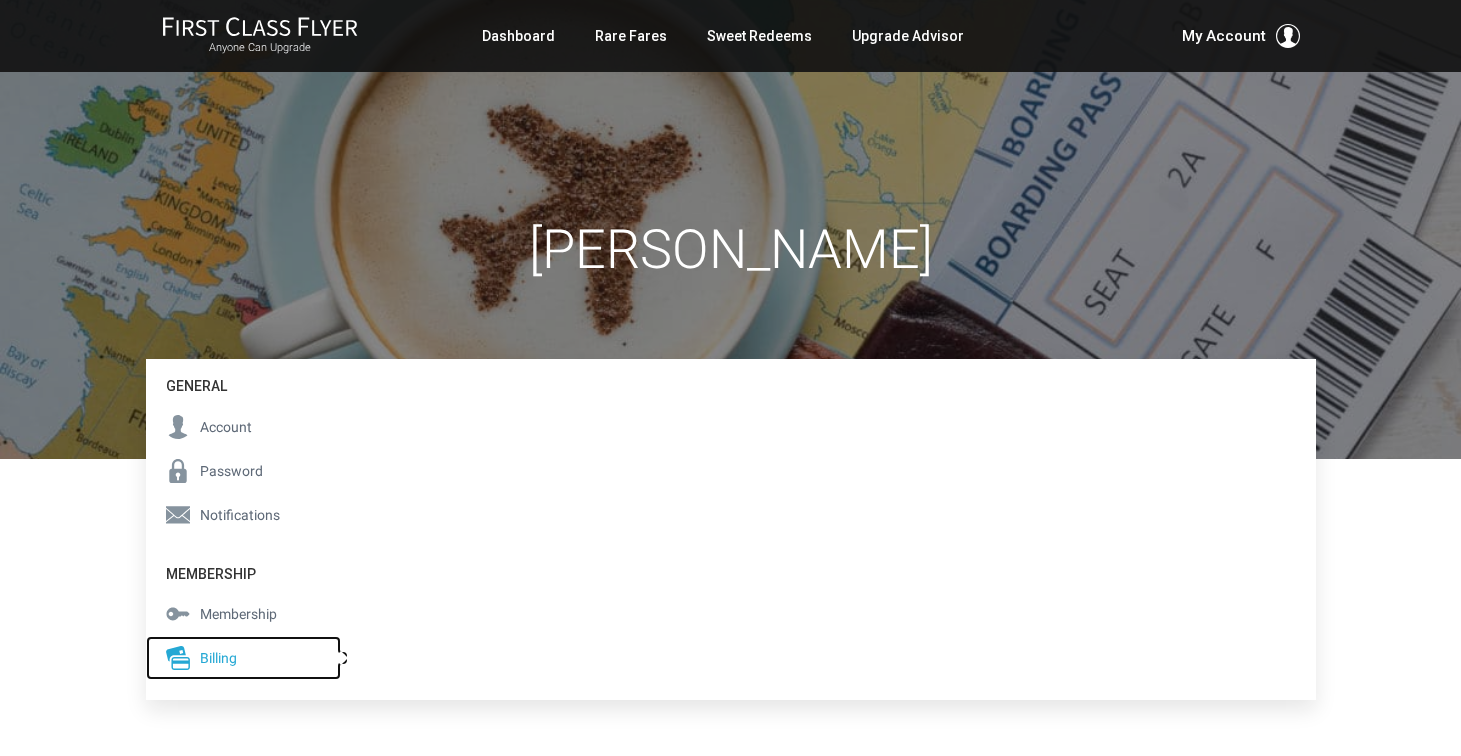 click on "Billing" at bounding box center [218, 658] 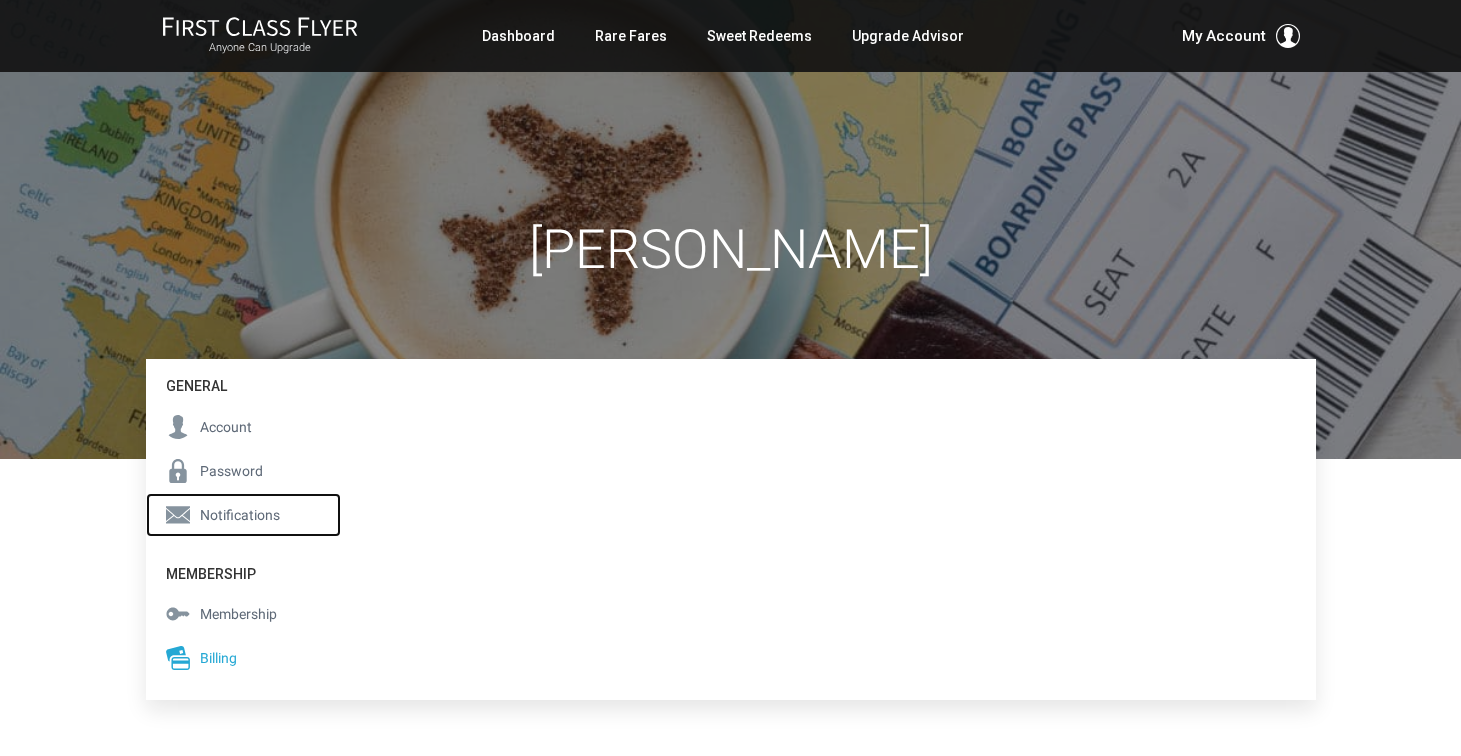 click on "Notifications" at bounding box center [240, 515] 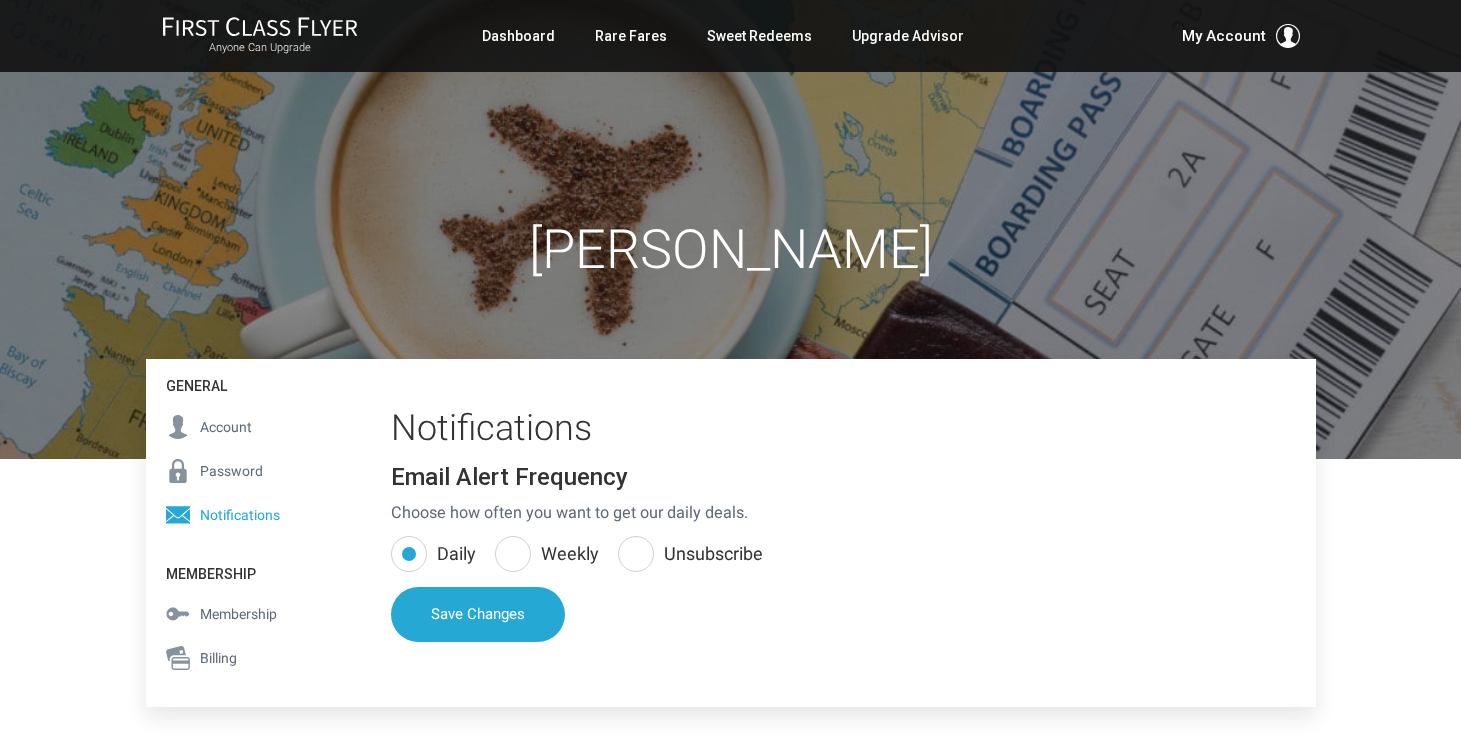 click on "Weekly" at bounding box center [547, 554] 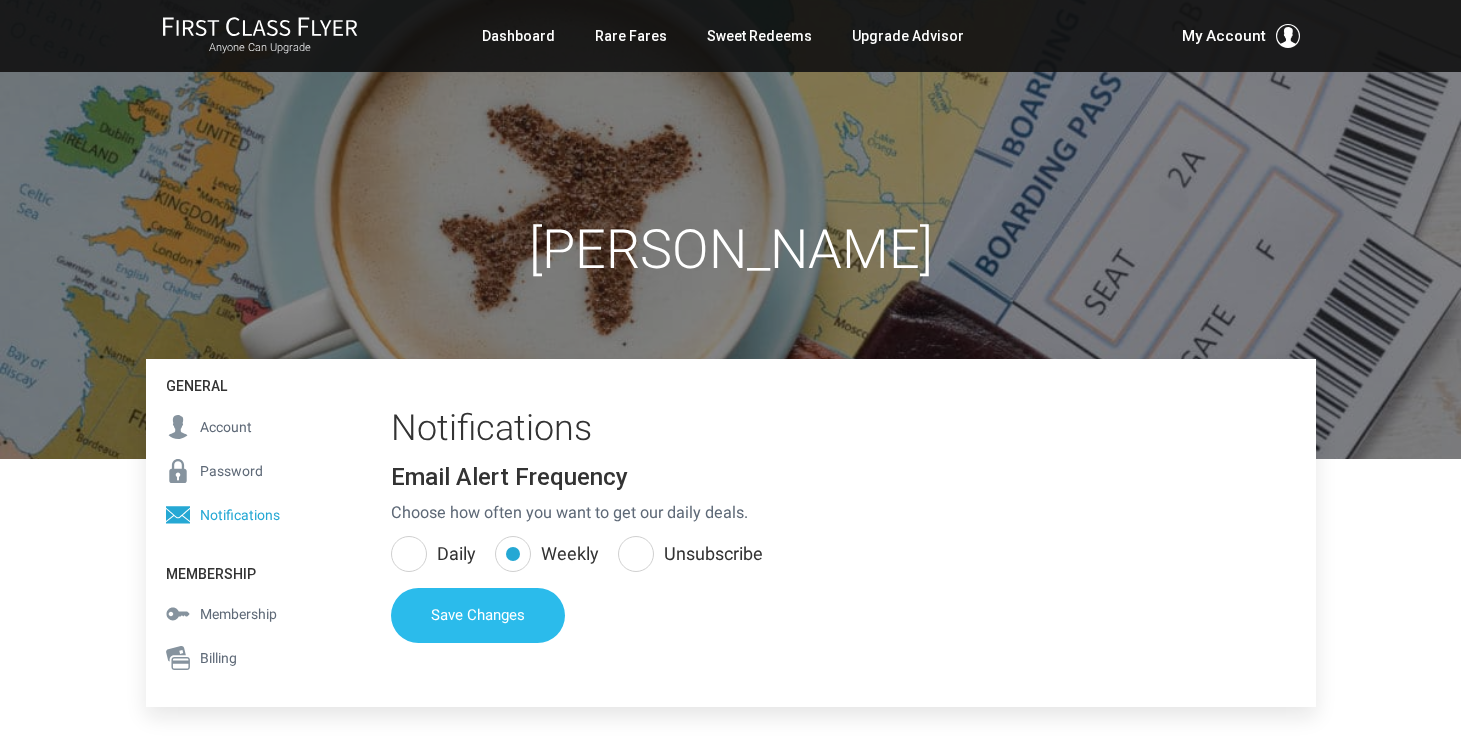 click on "Save Changes" at bounding box center (478, 615) 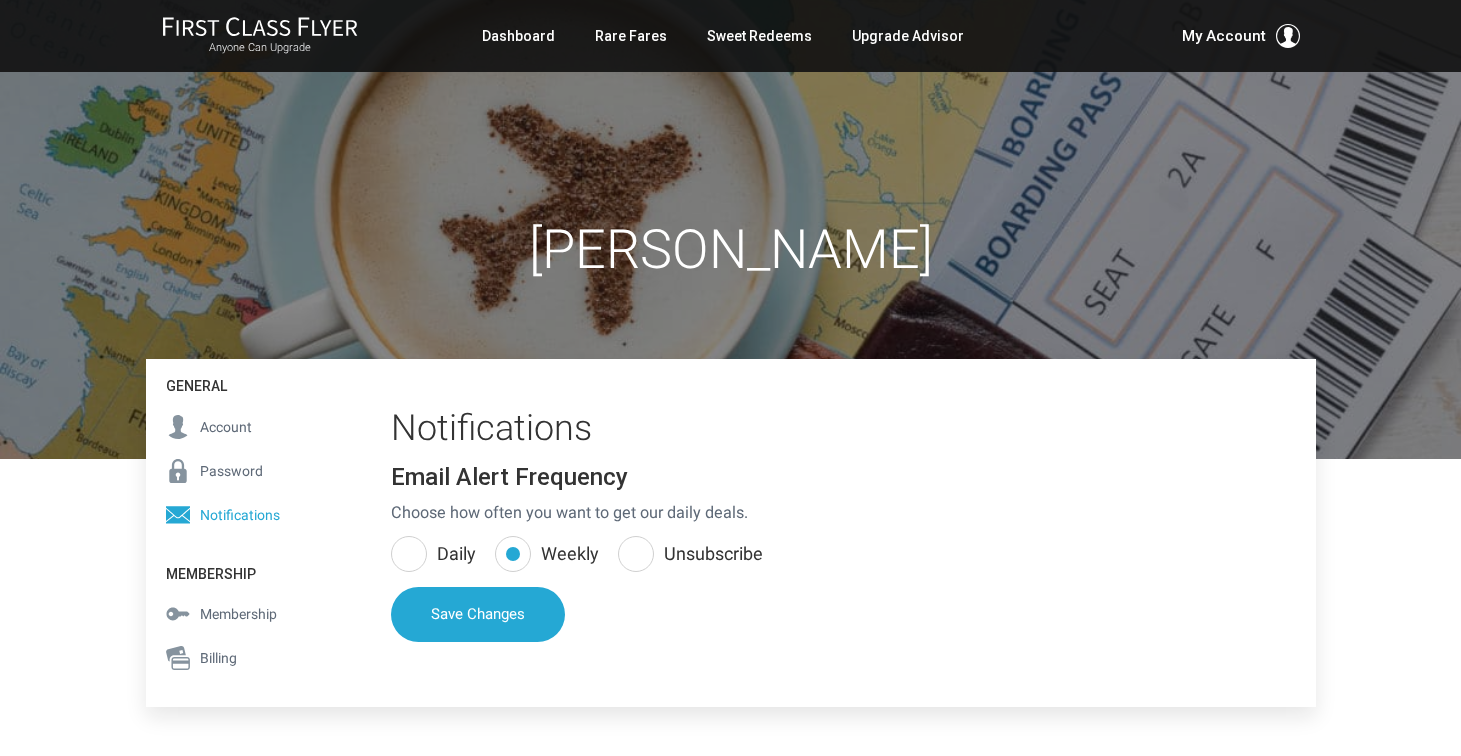 click on "[PERSON_NAME]" at bounding box center [731, 229] 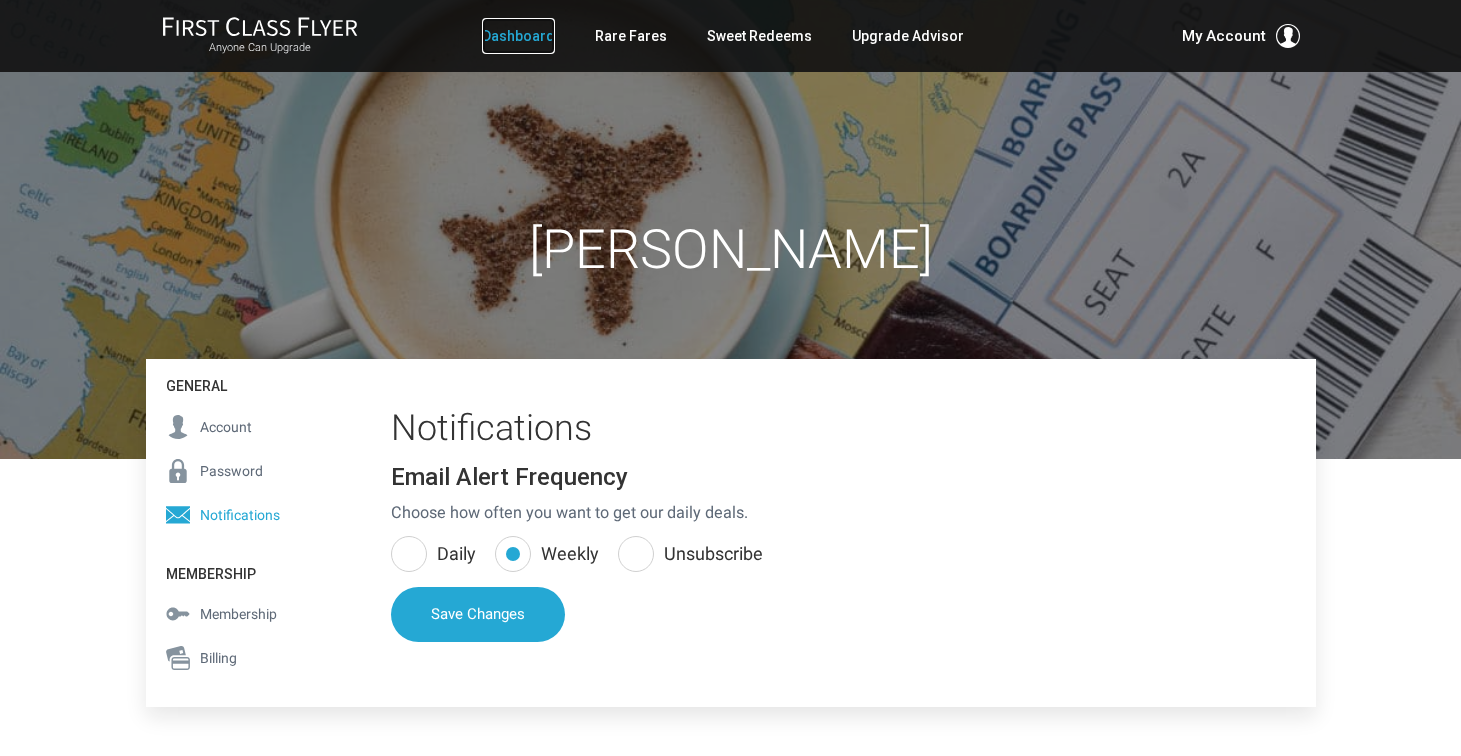 click on "Dashboard" at bounding box center [518, 36] 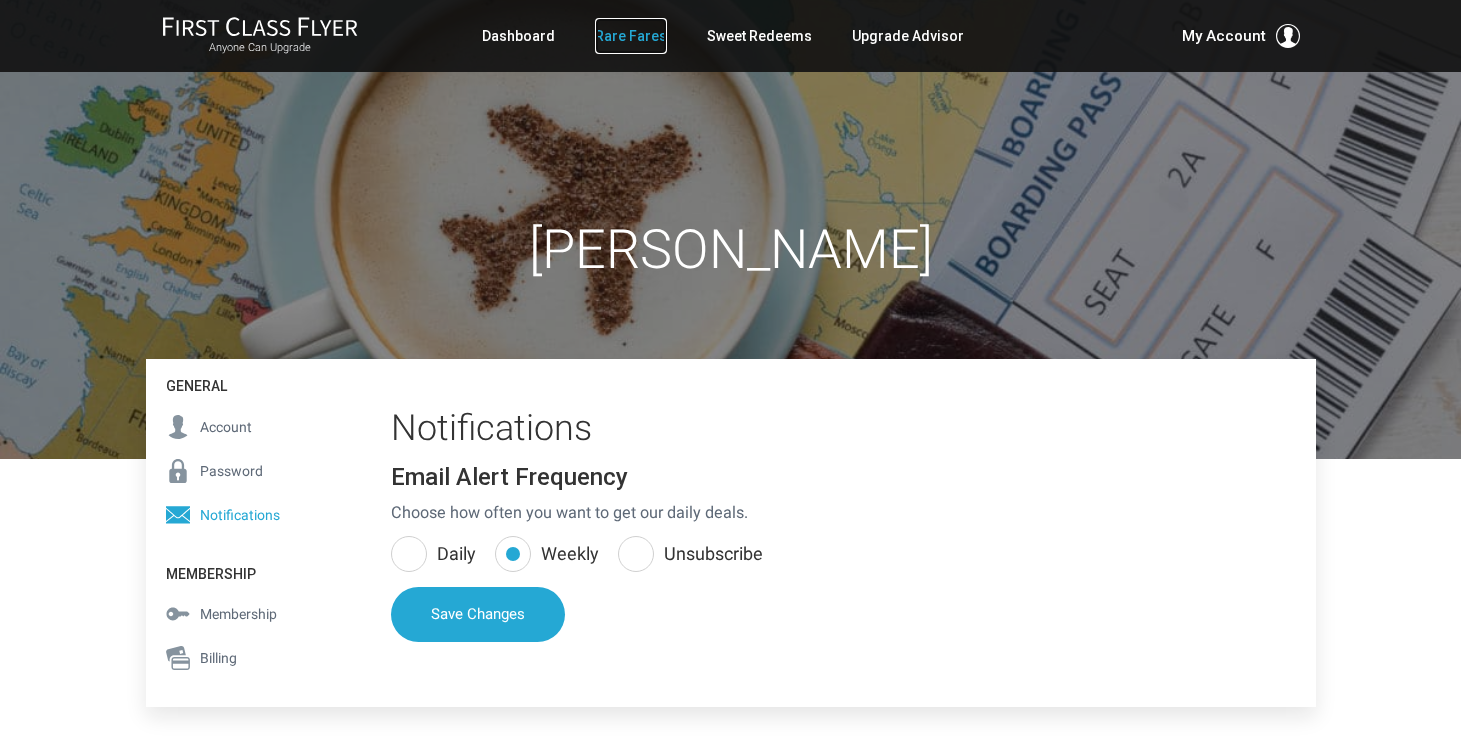 click on "Rare Fares" at bounding box center [631, 36] 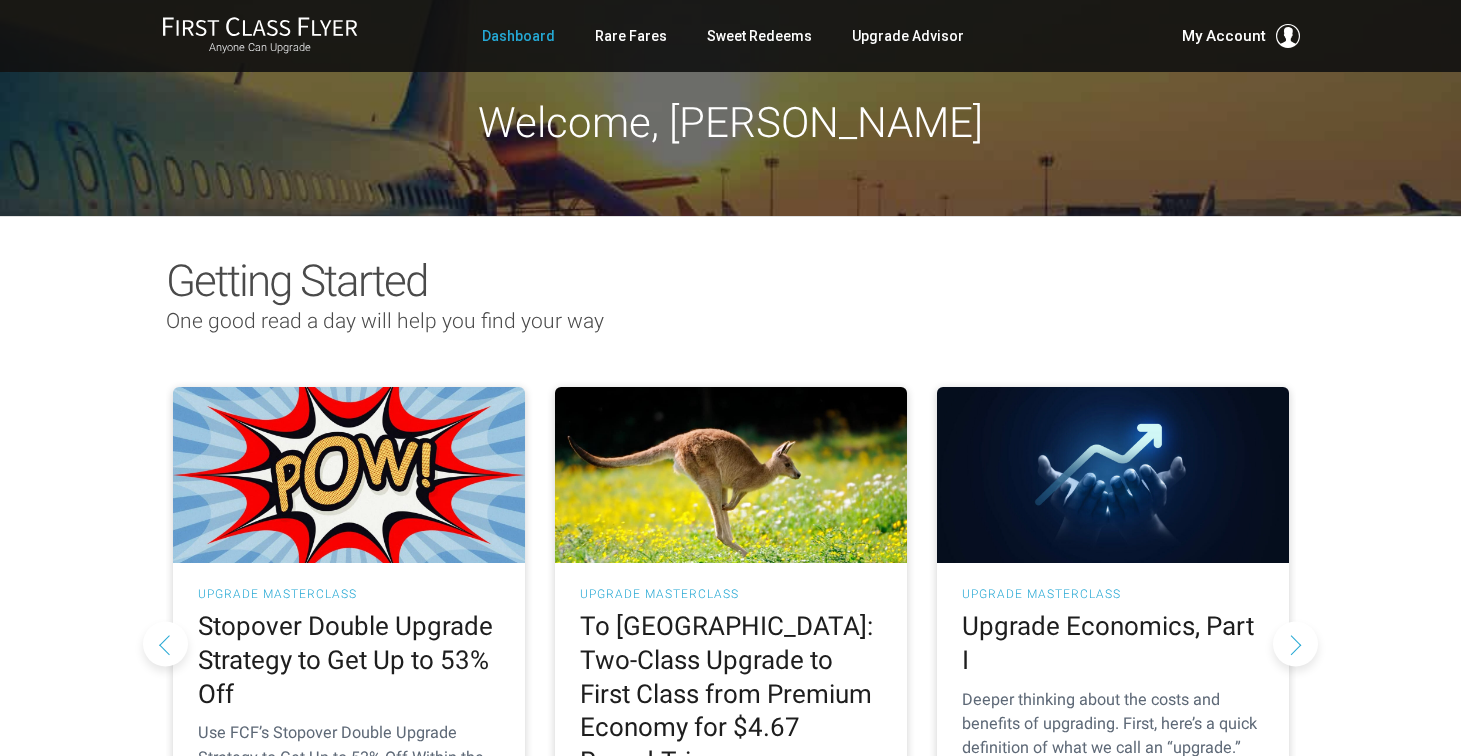 scroll, scrollTop: 0, scrollLeft: 0, axis: both 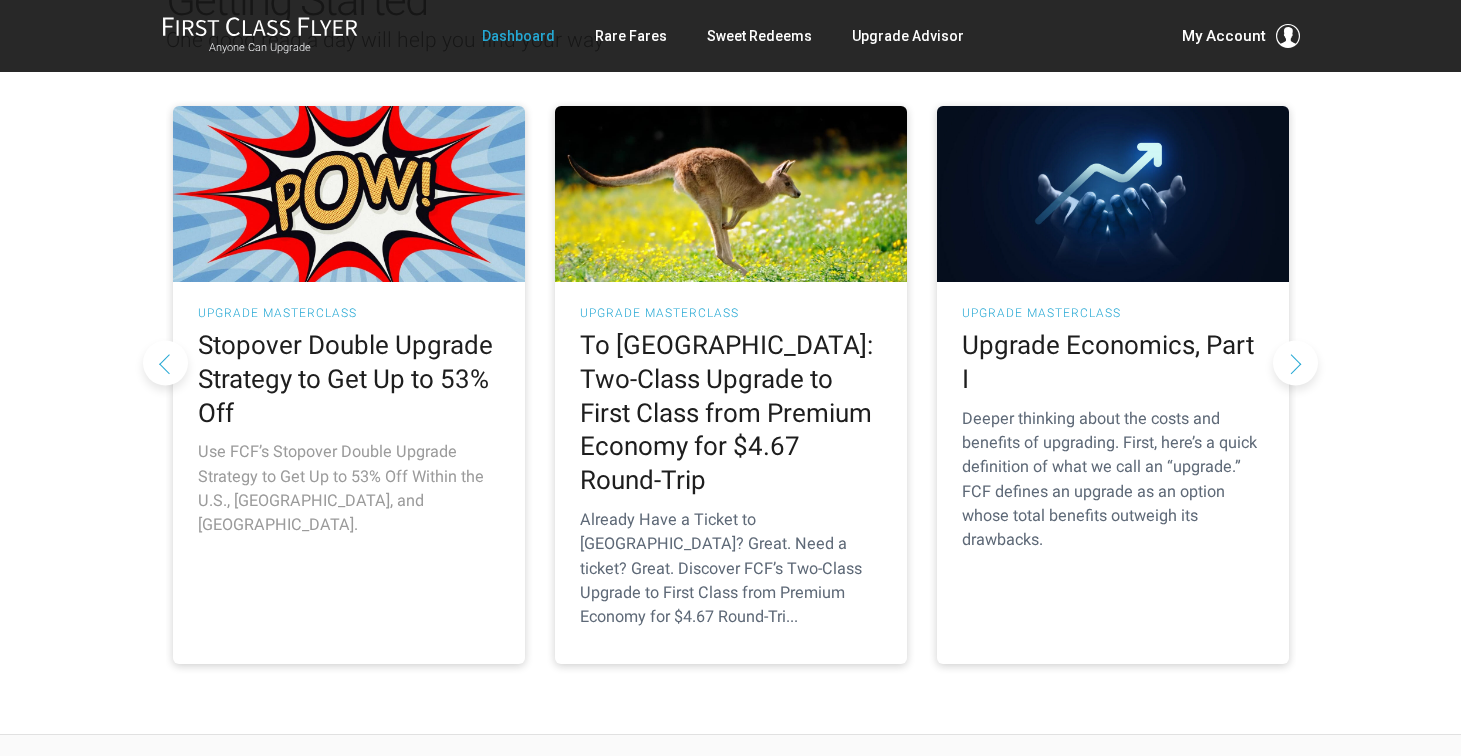 click on "Stopover Double Upgrade Strategy to Get Up to 53% Off" at bounding box center (349, 379) 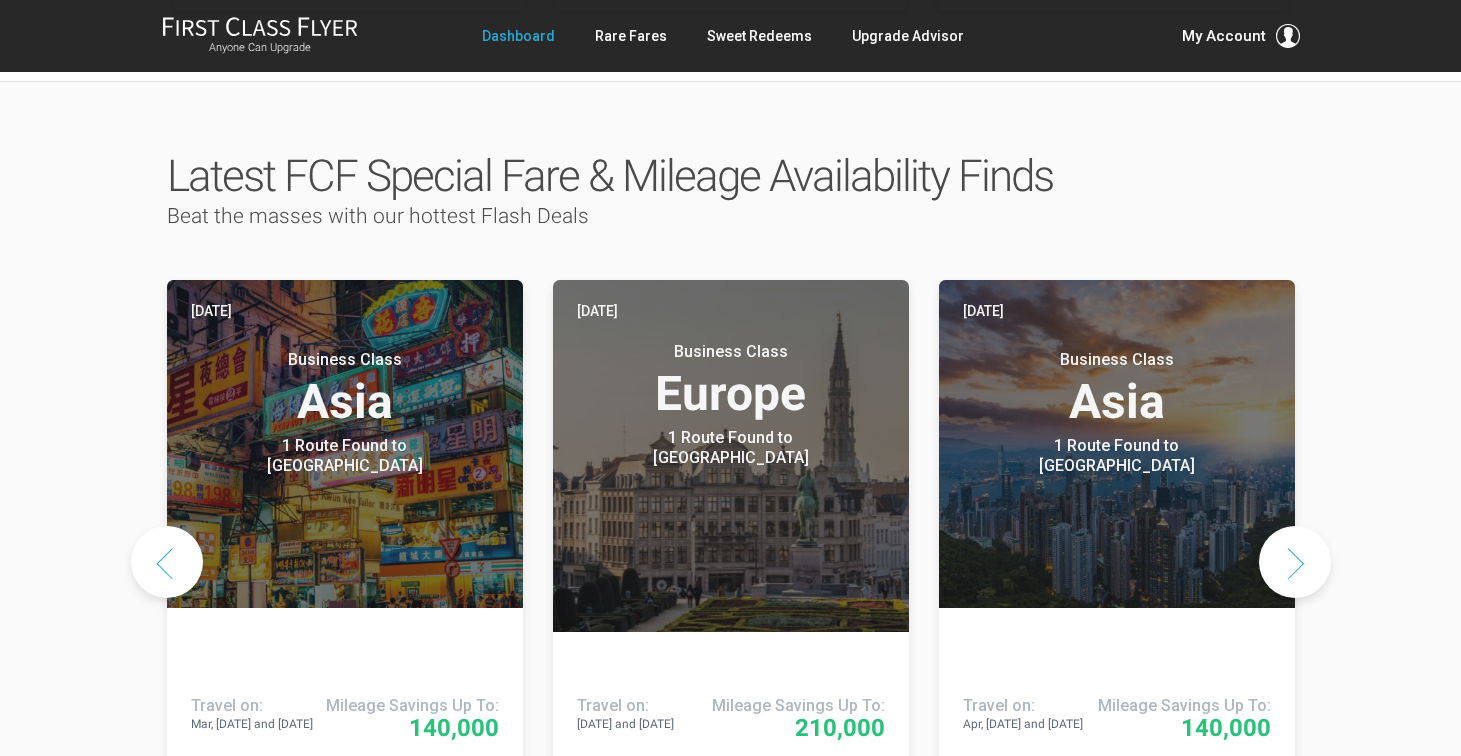 scroll, scrollTop: 943, scrollLeft: 0, axis: vertical 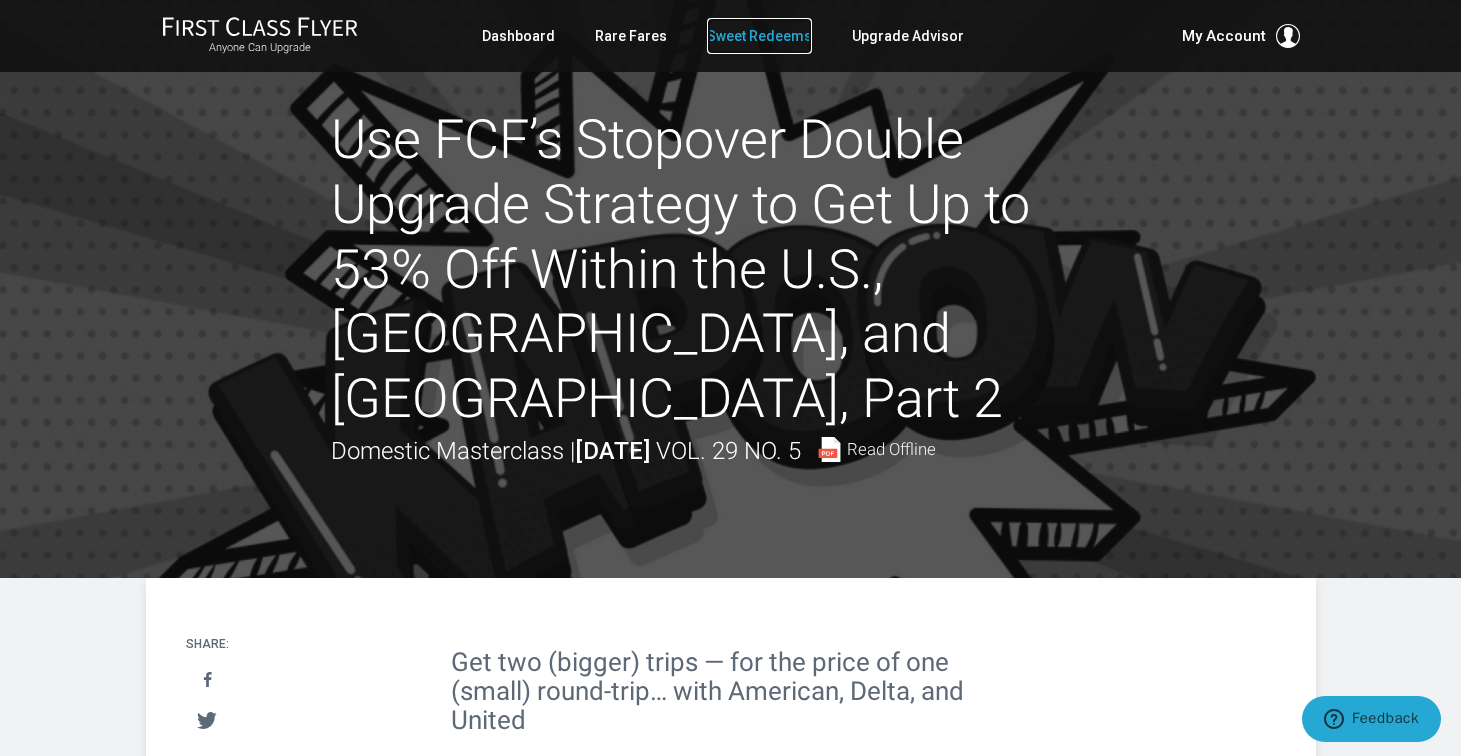click on "Sweet Redeems" at bounding box center (759, 36) 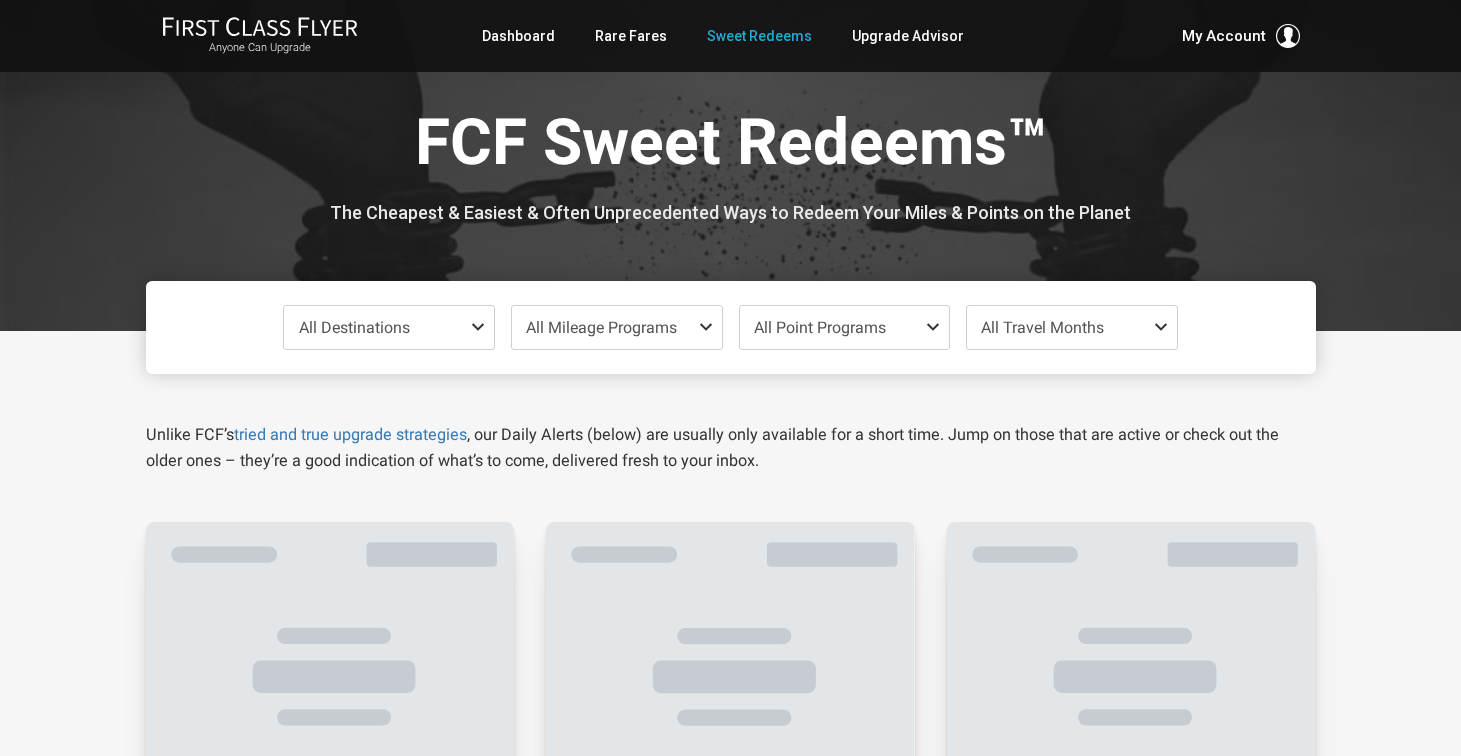 scroll, scrollTop: 0, scrollLeft: 0, axis: both 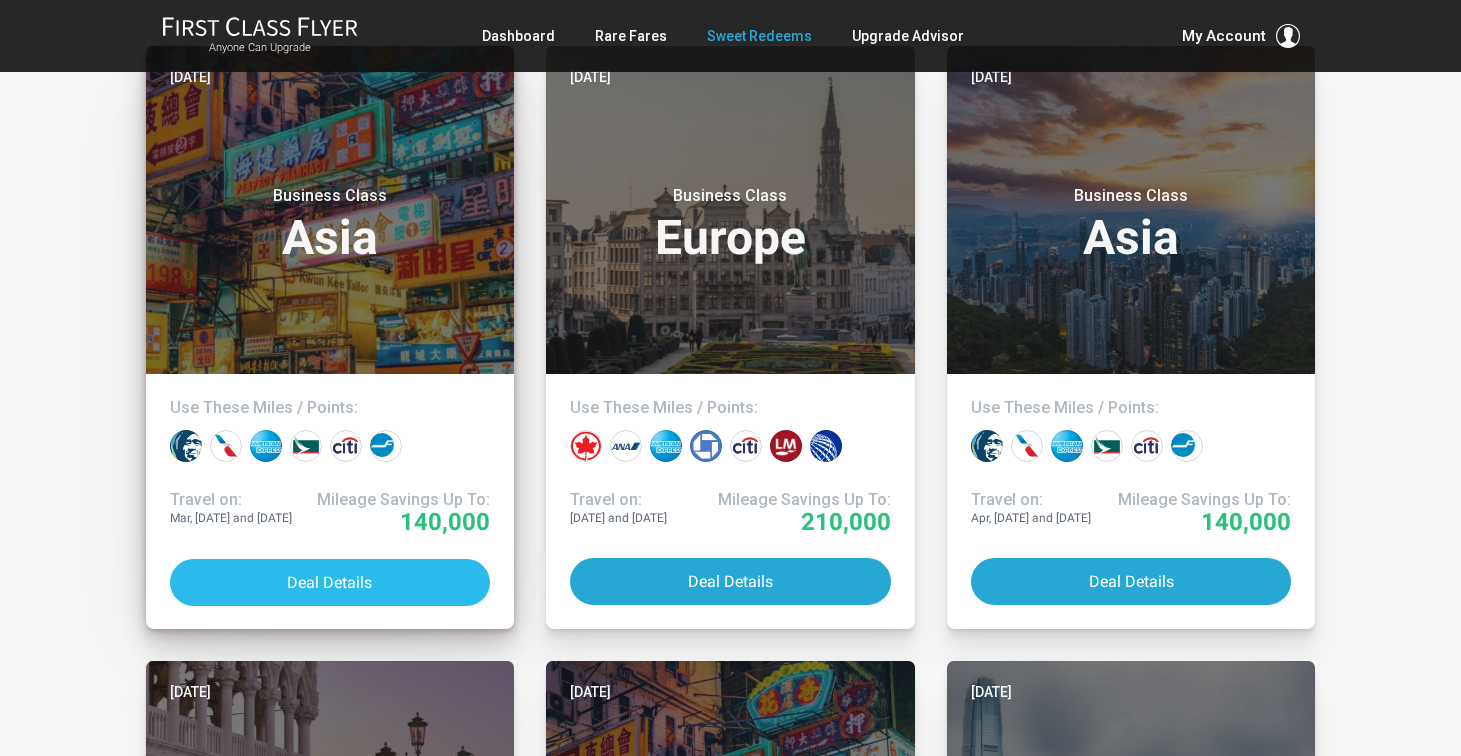 click on "Deal Details" at bounding box center (330, 582) 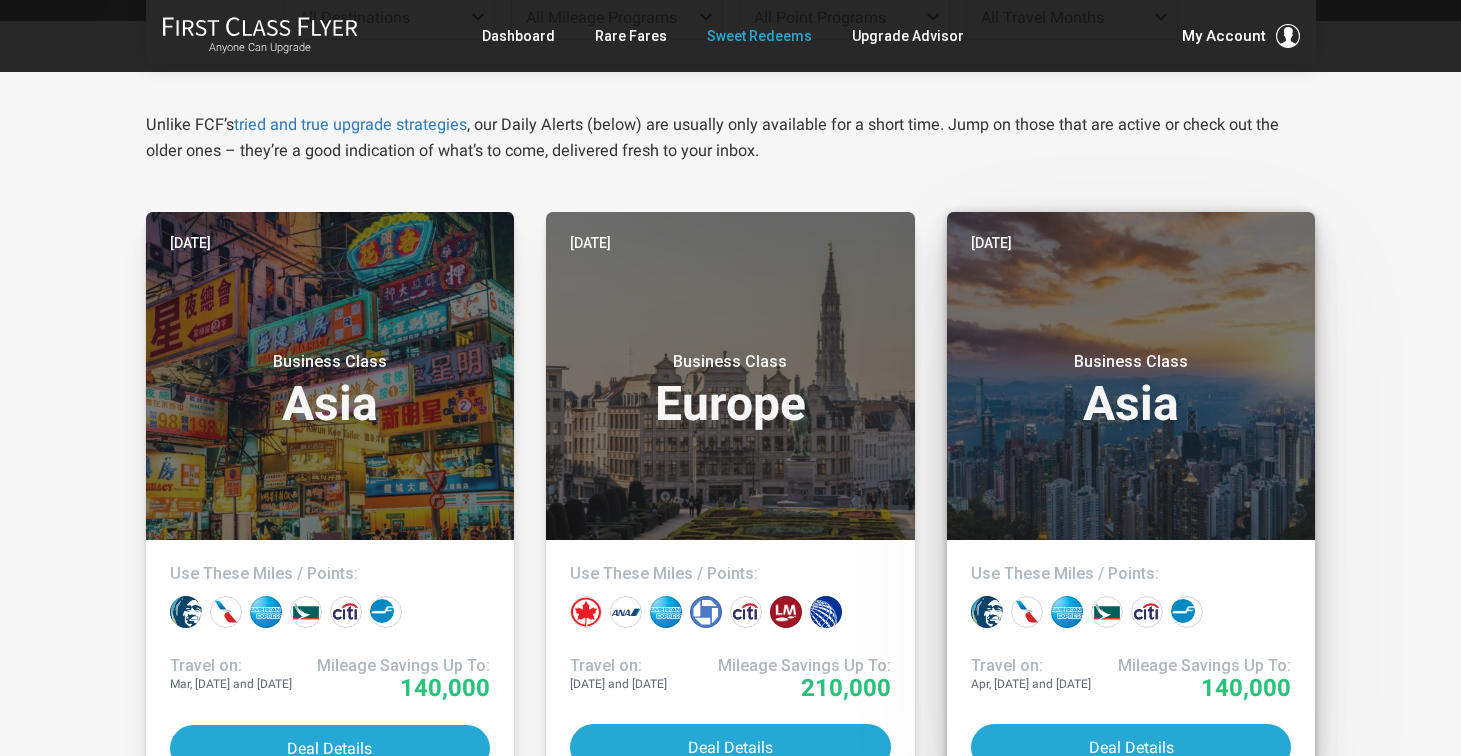 scroll, scrollTop: 316, scrollLeft: 0, axis: vertical 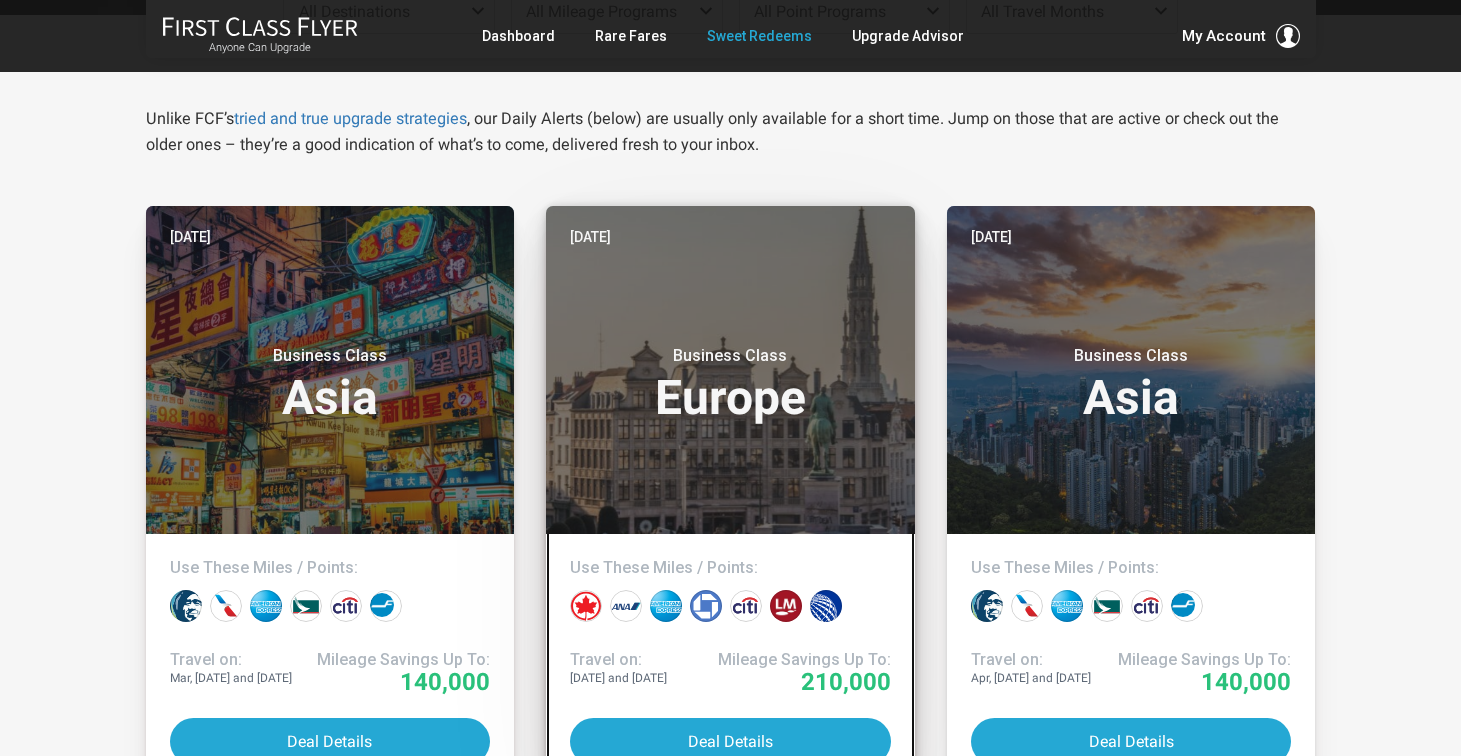 click on "Business Class" at bounding box center [730, 356] 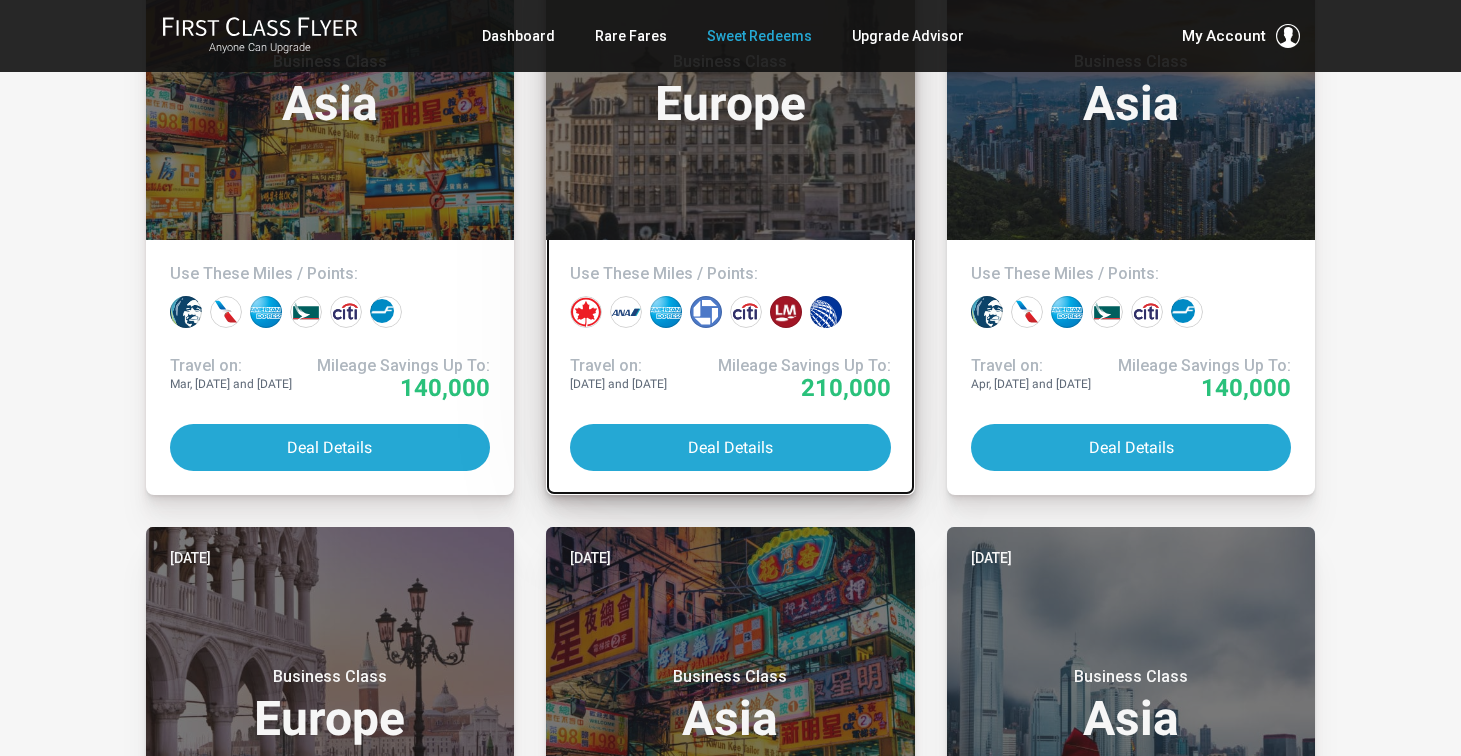 scroll, scrollTop: 631, scrollLeft: 0, axis: vertical 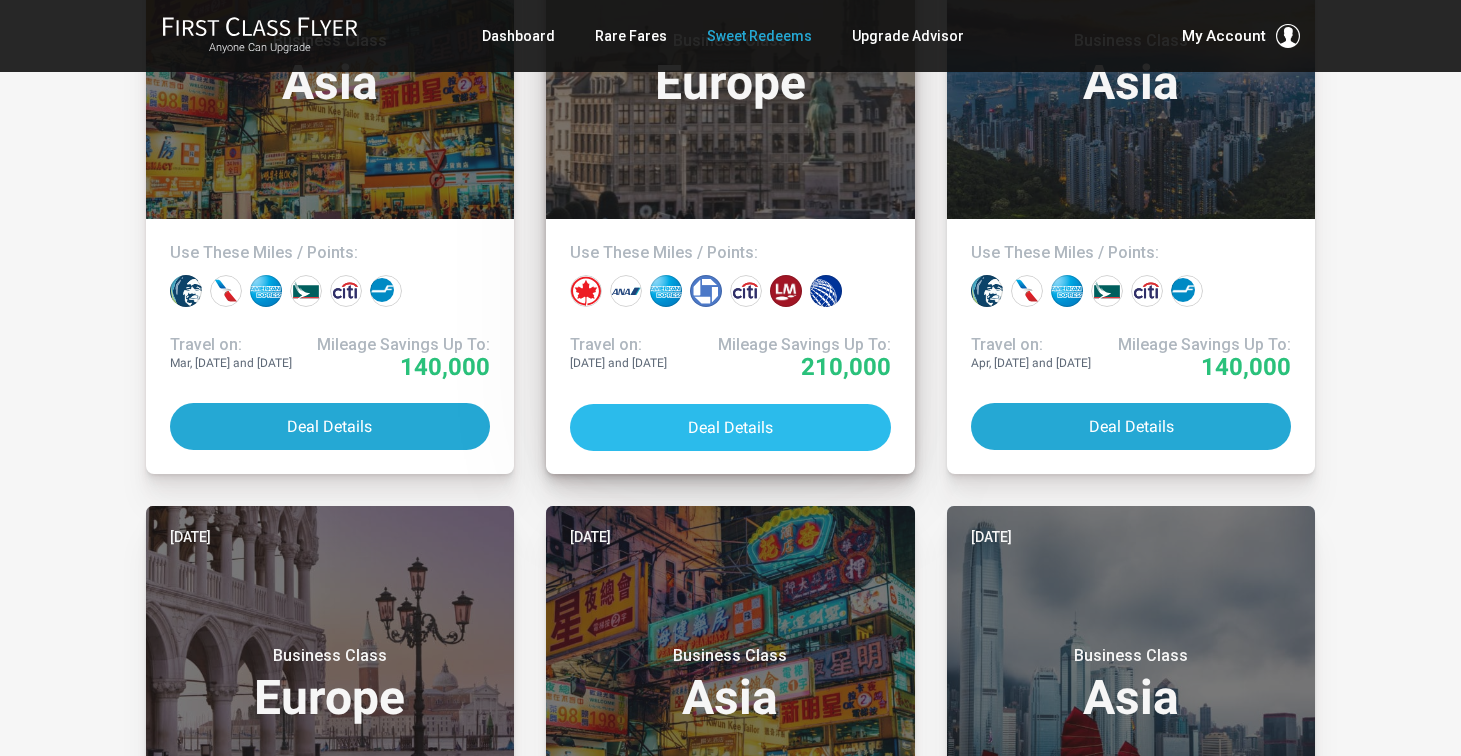 click on "Deal Details" at bounding box center [730, 427] 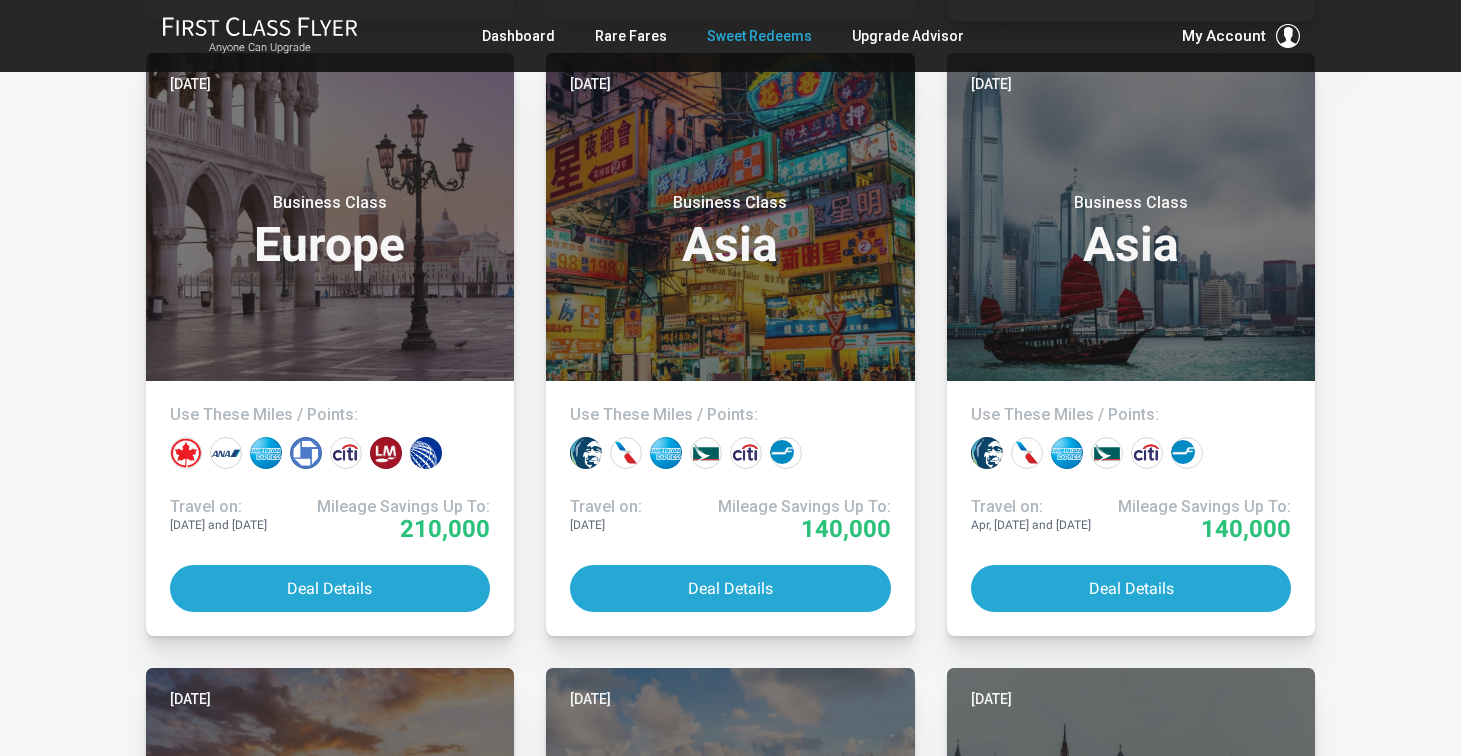 scroll, scrollTop: 1104, scrollLeft: 0, axis: vertical 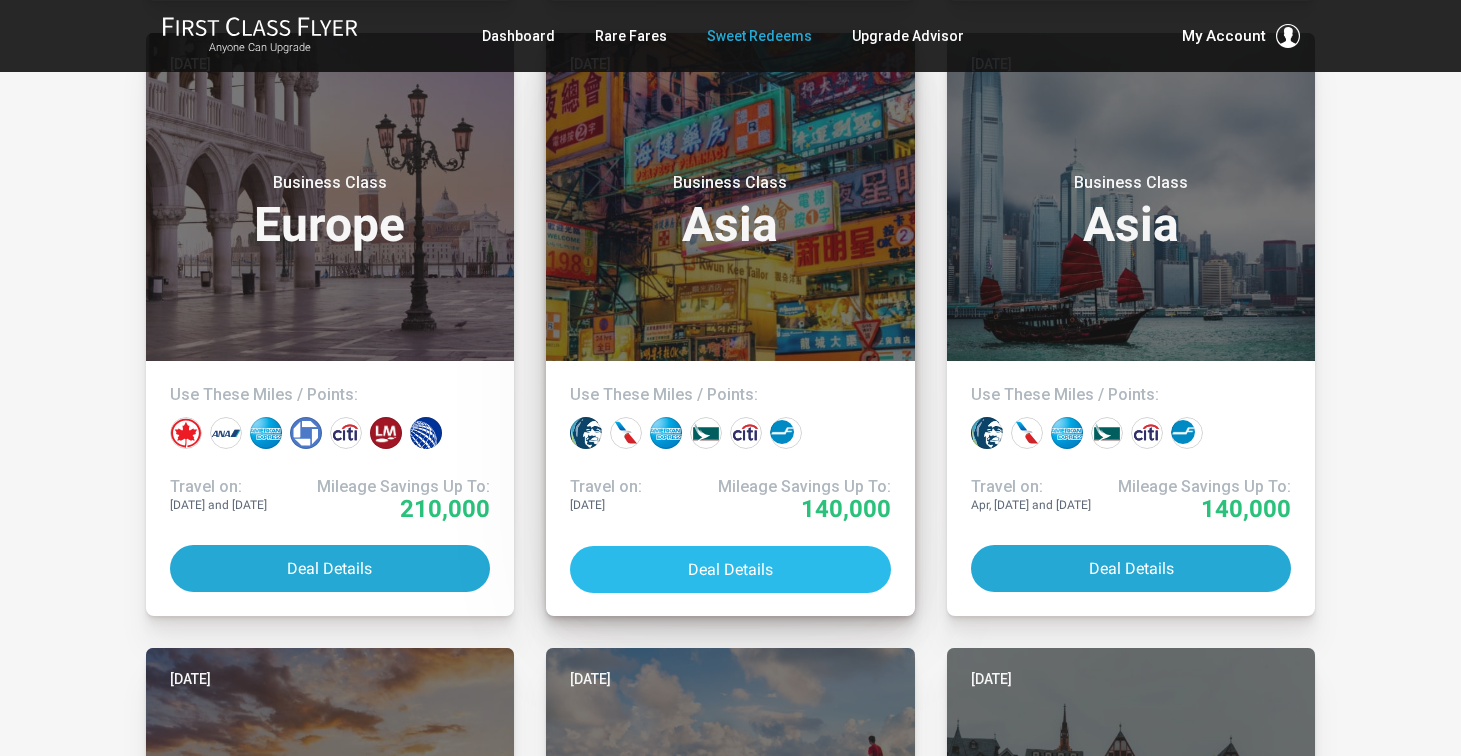 click on "Deal Details" at bounding box center [730, 569] 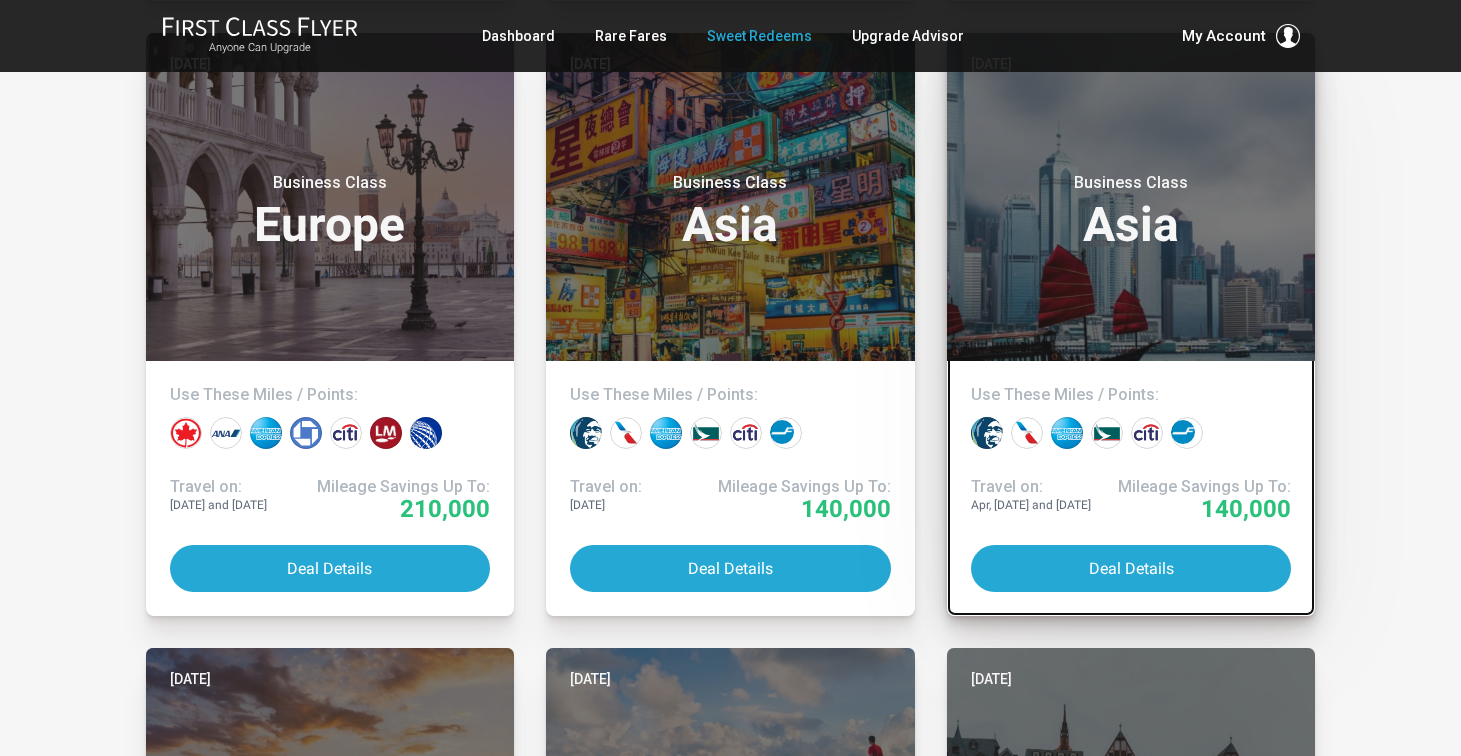 click on "Business Class  Asia" at bounding box center (1131, 211) 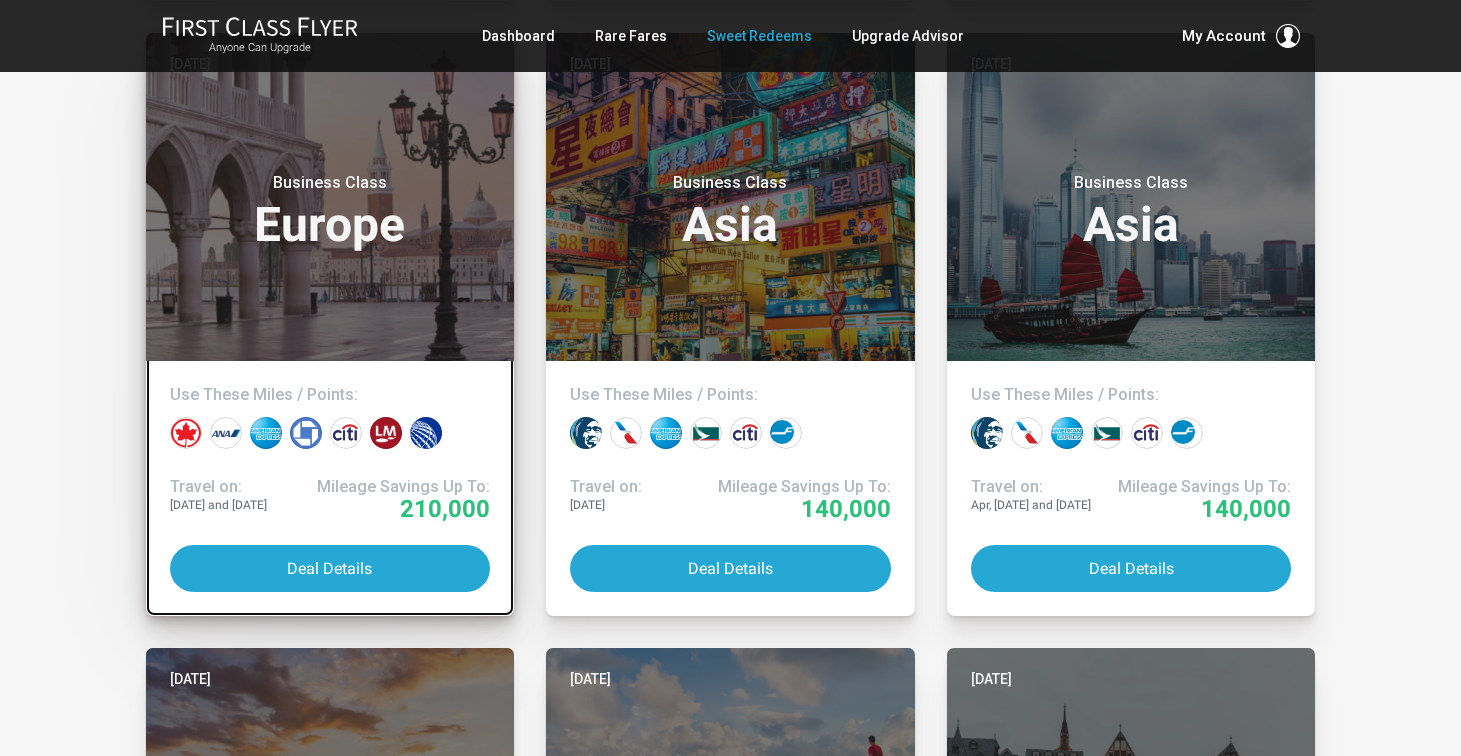 click on "Today Business Class  Europe" at bounding box center [330, 197] 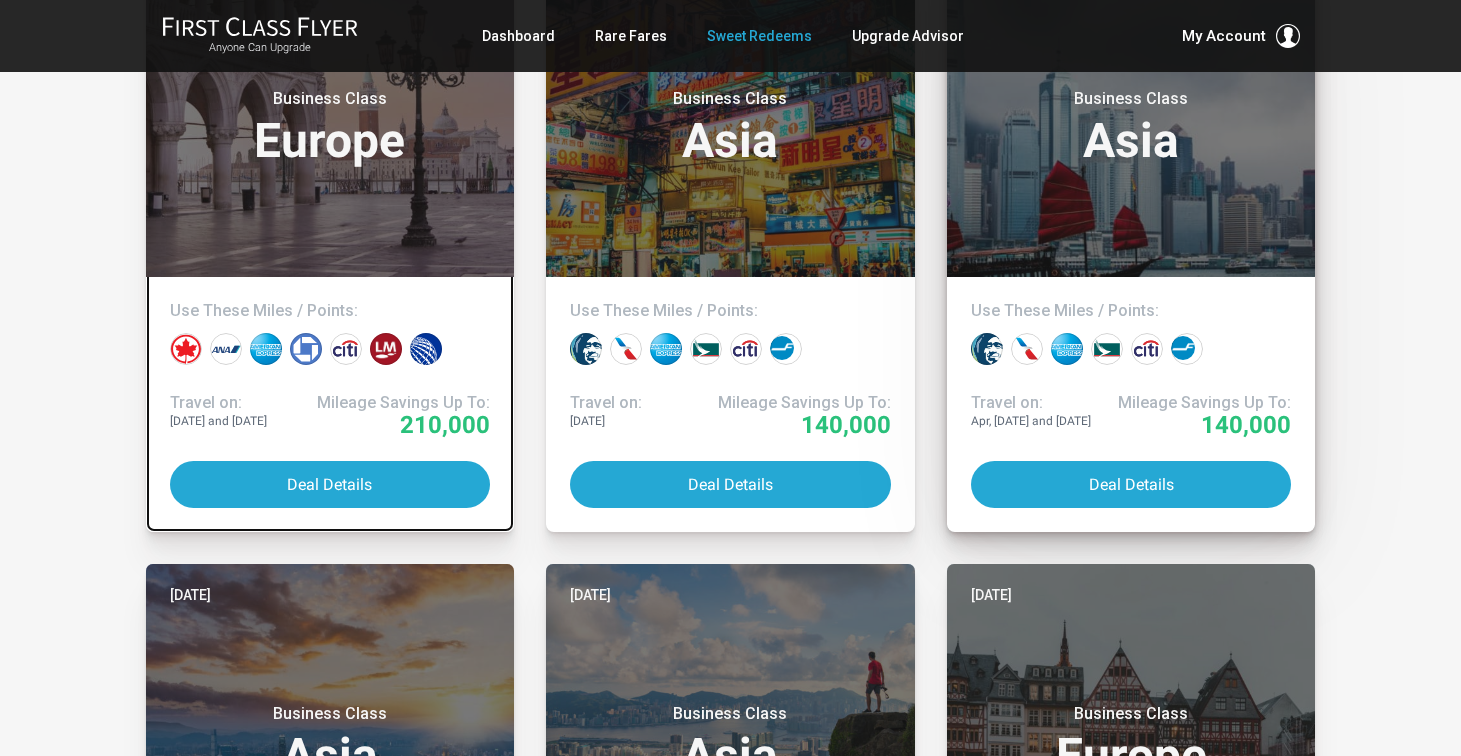 scroll, scrollTop: 1177, scrollLeft: 0, axis: vertical 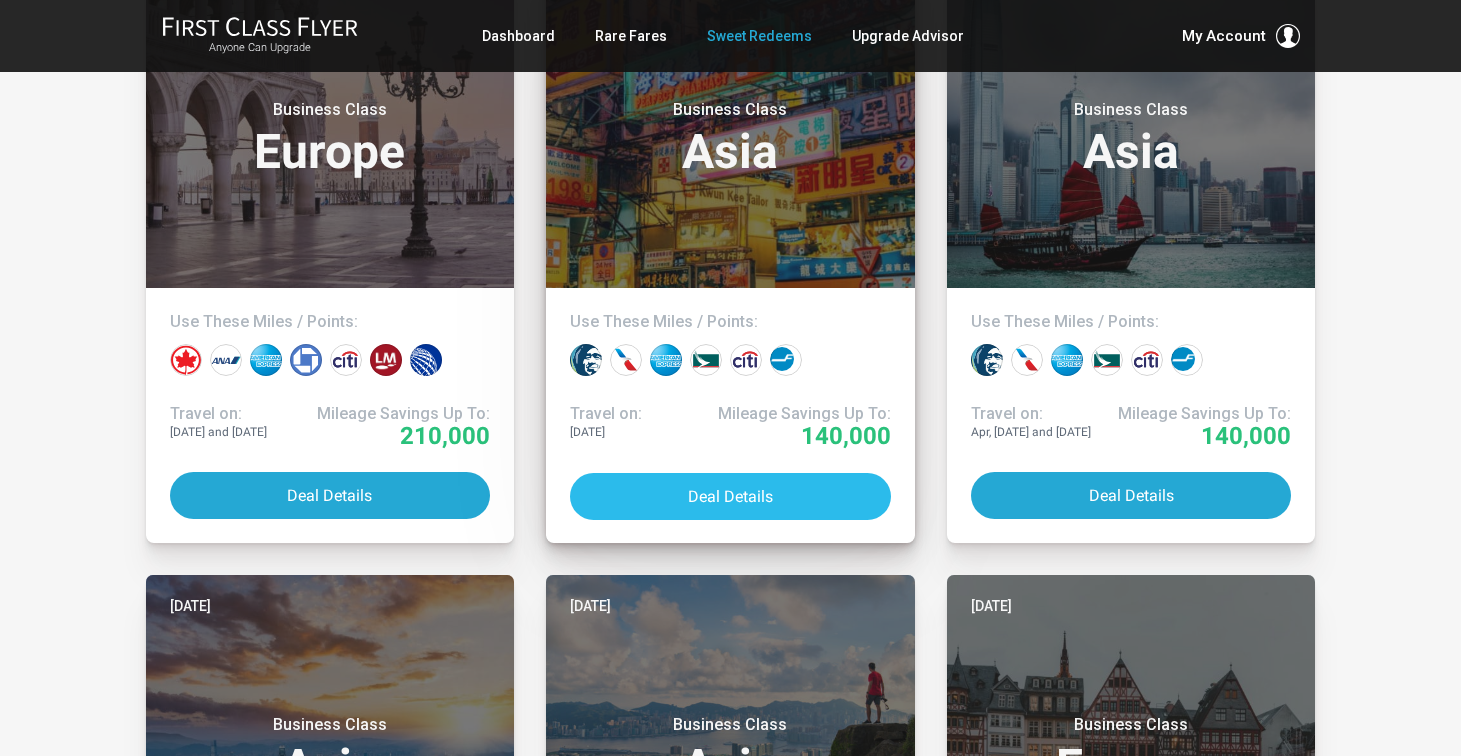 click on "Deal Details" at bounding box center [730, 496] 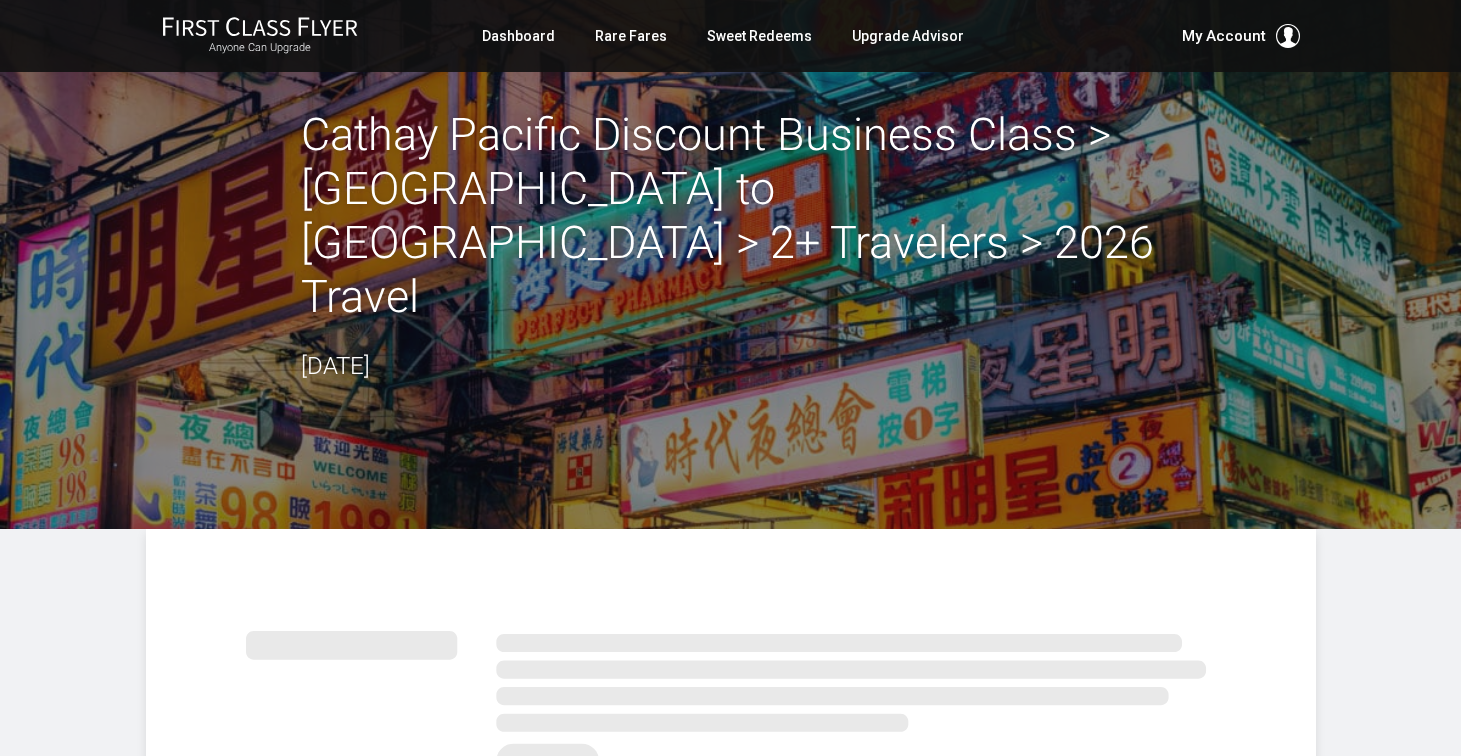 scroll, scrollTop: 0, scrollLeft: 0, axis: both 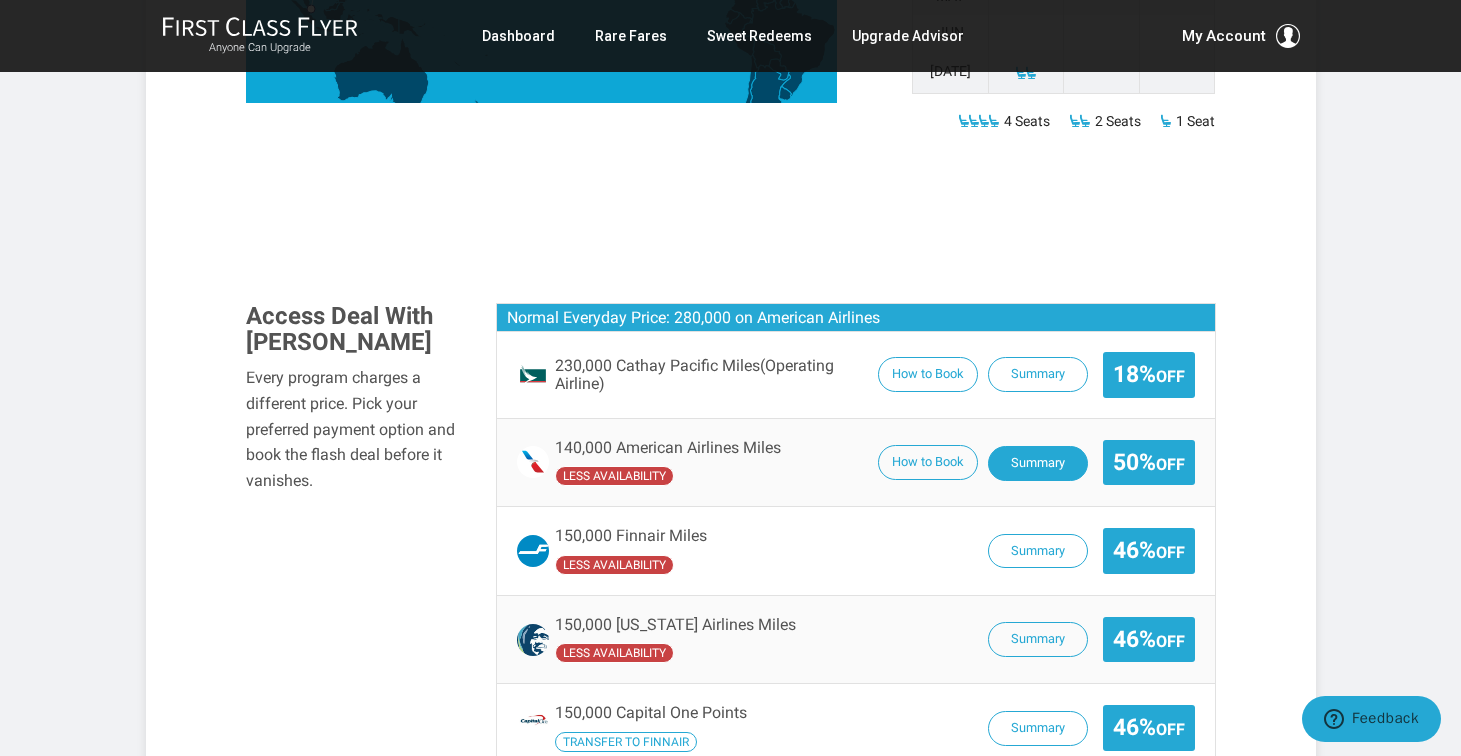 click on "Summary" at bounding box center (1038, 463) 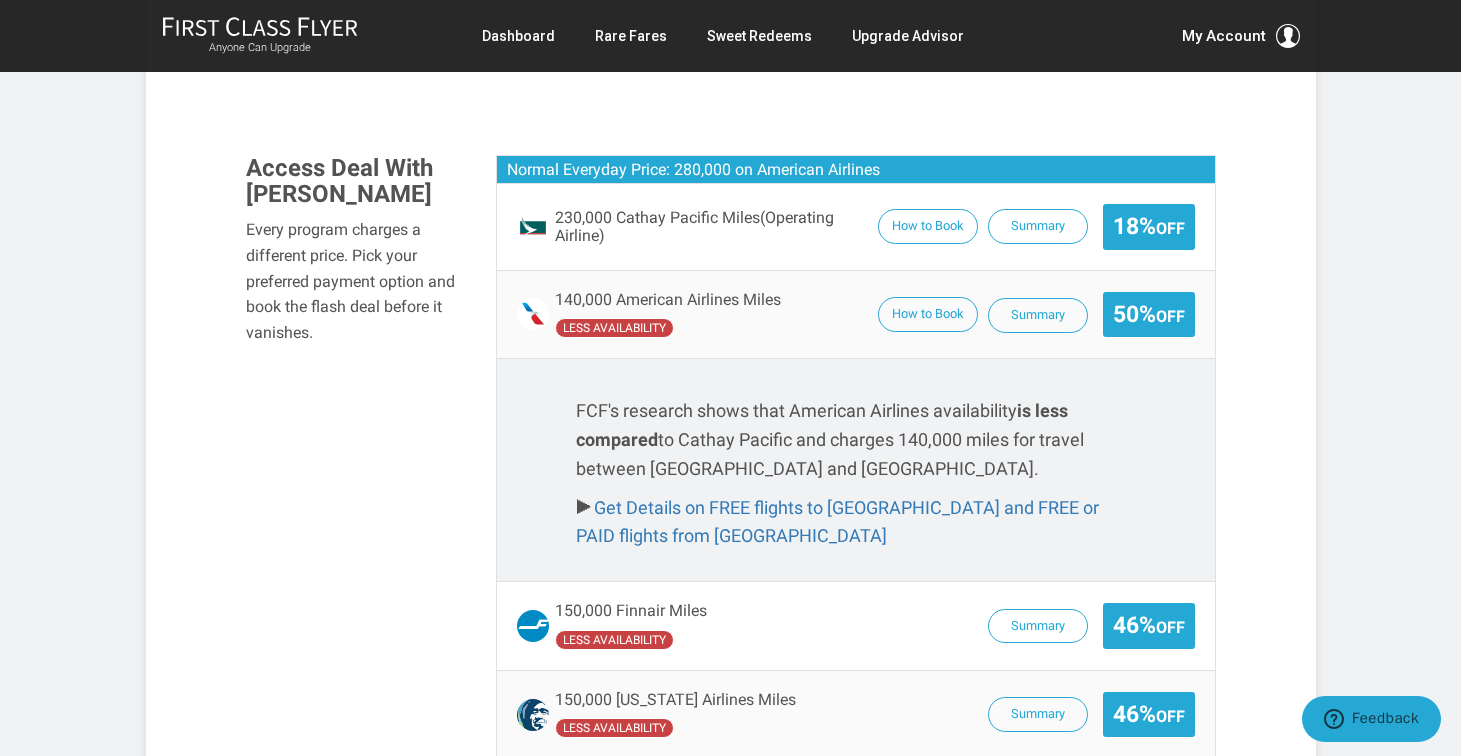 scroll, scrollTop: 1288, scrollLeft: 0, axis: vertical 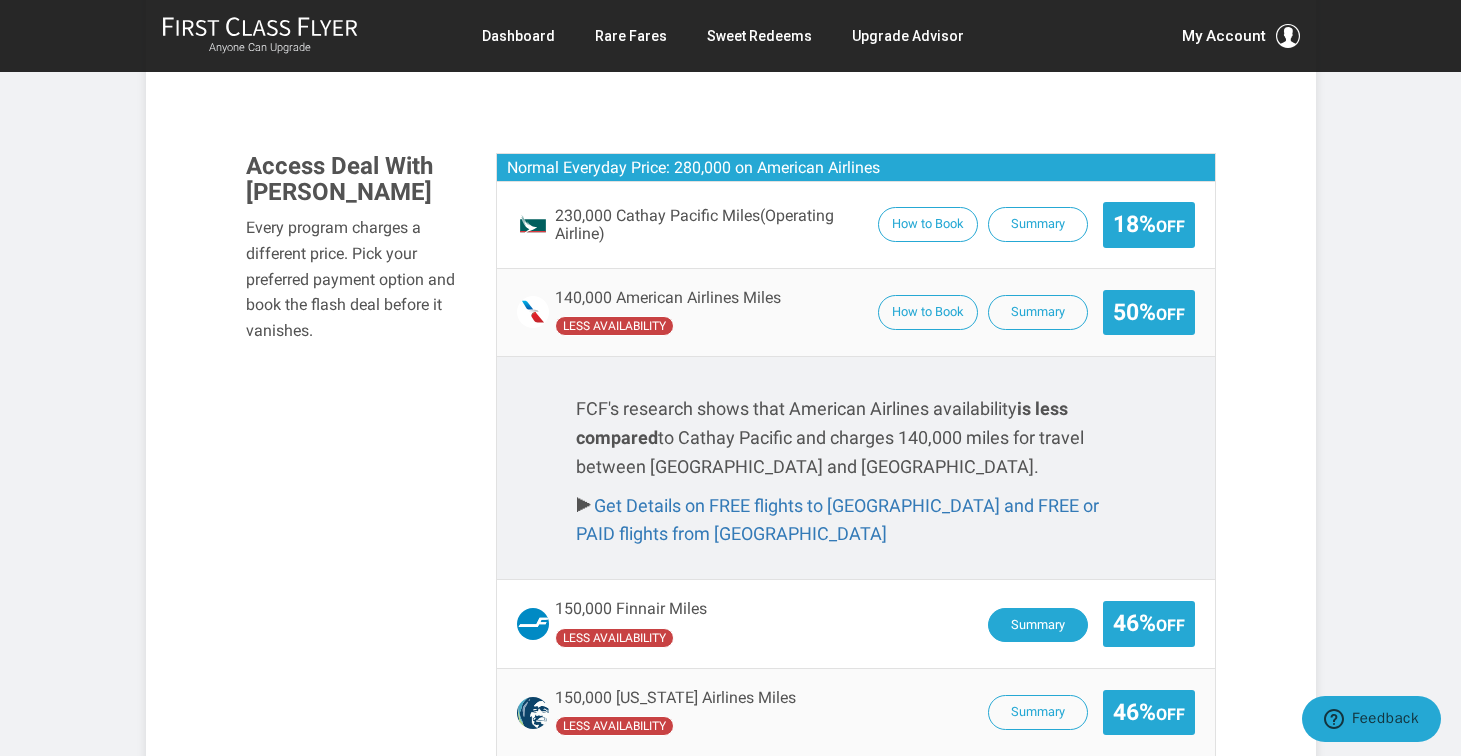 click on "Summary" at bounding box center [1038, 625] 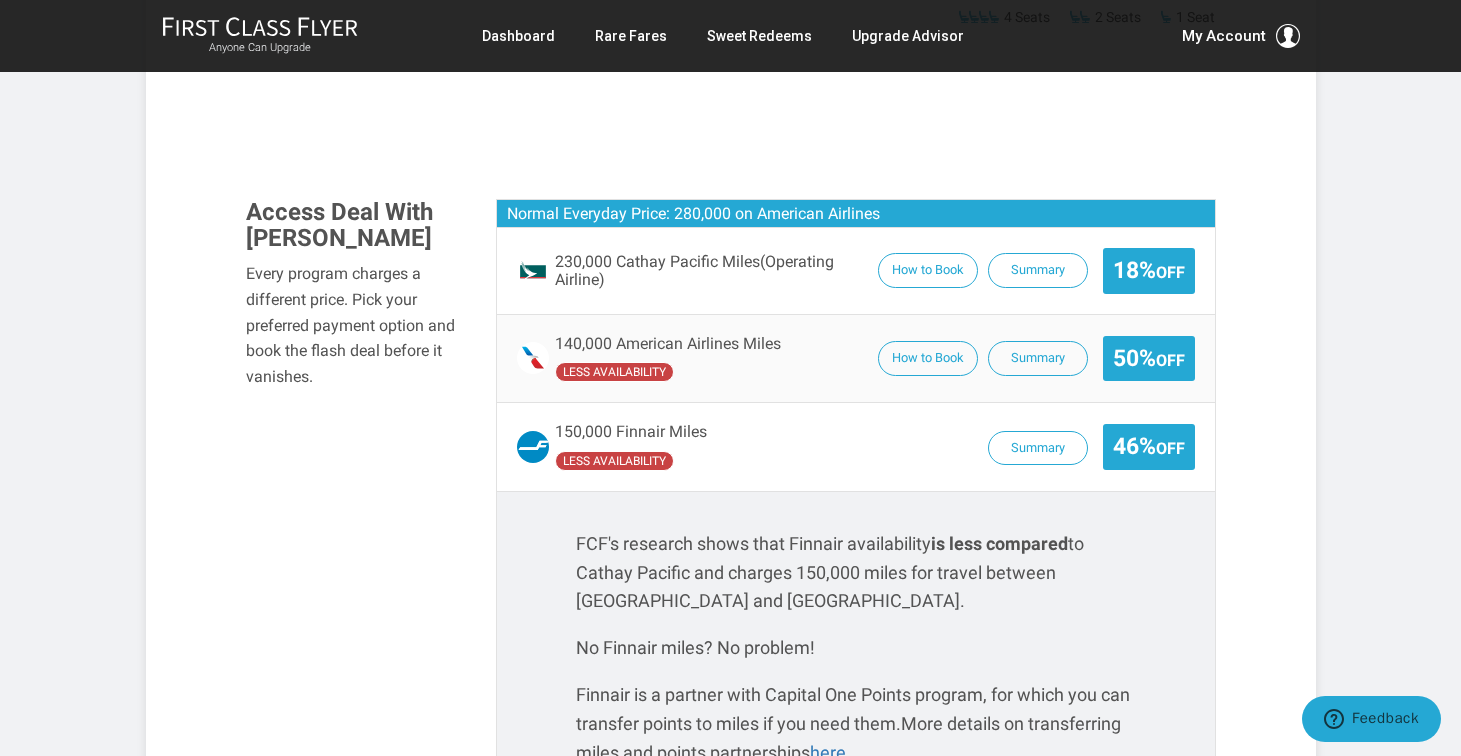 scroll, scrollTop: 1224, scrollLeft: 0, axis: vertical 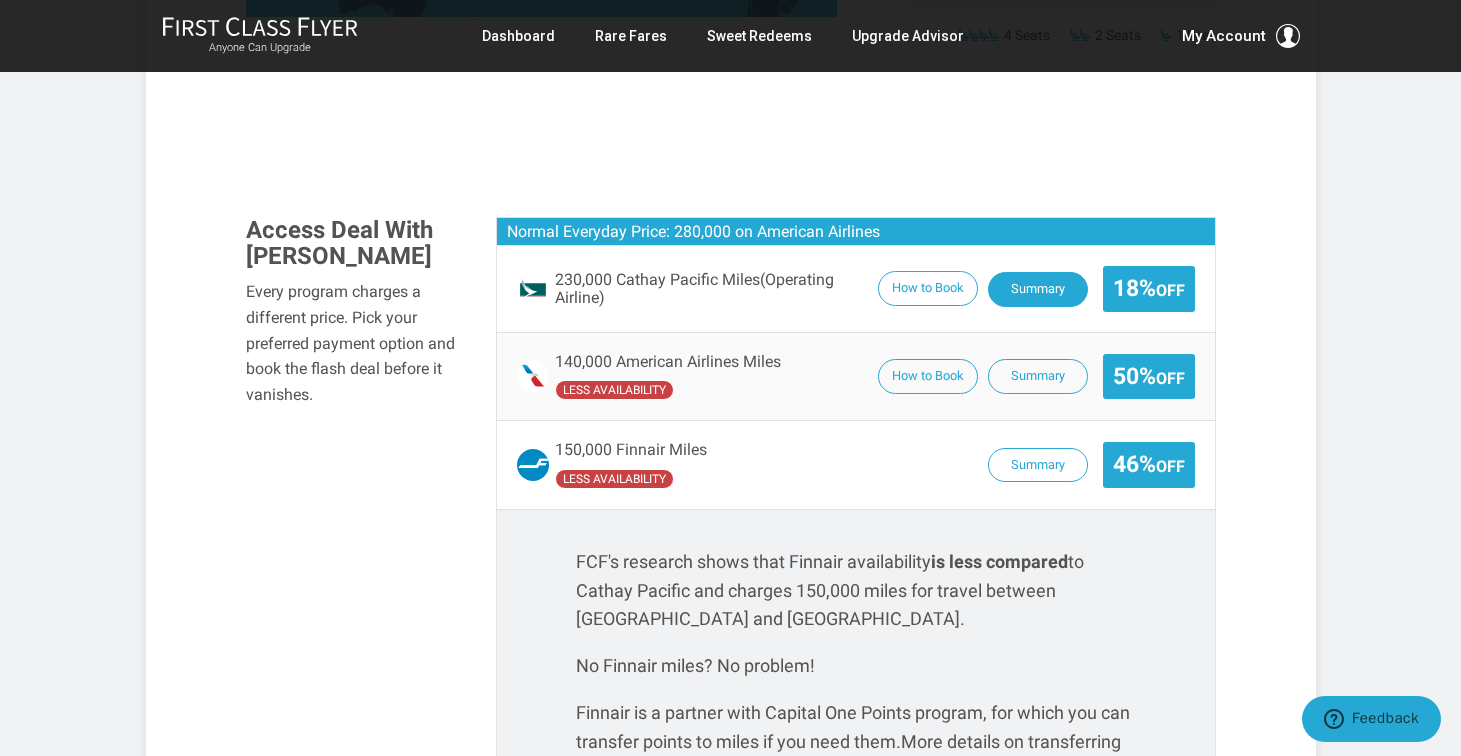 click on "Summary" at bounding box center (1038, 289) 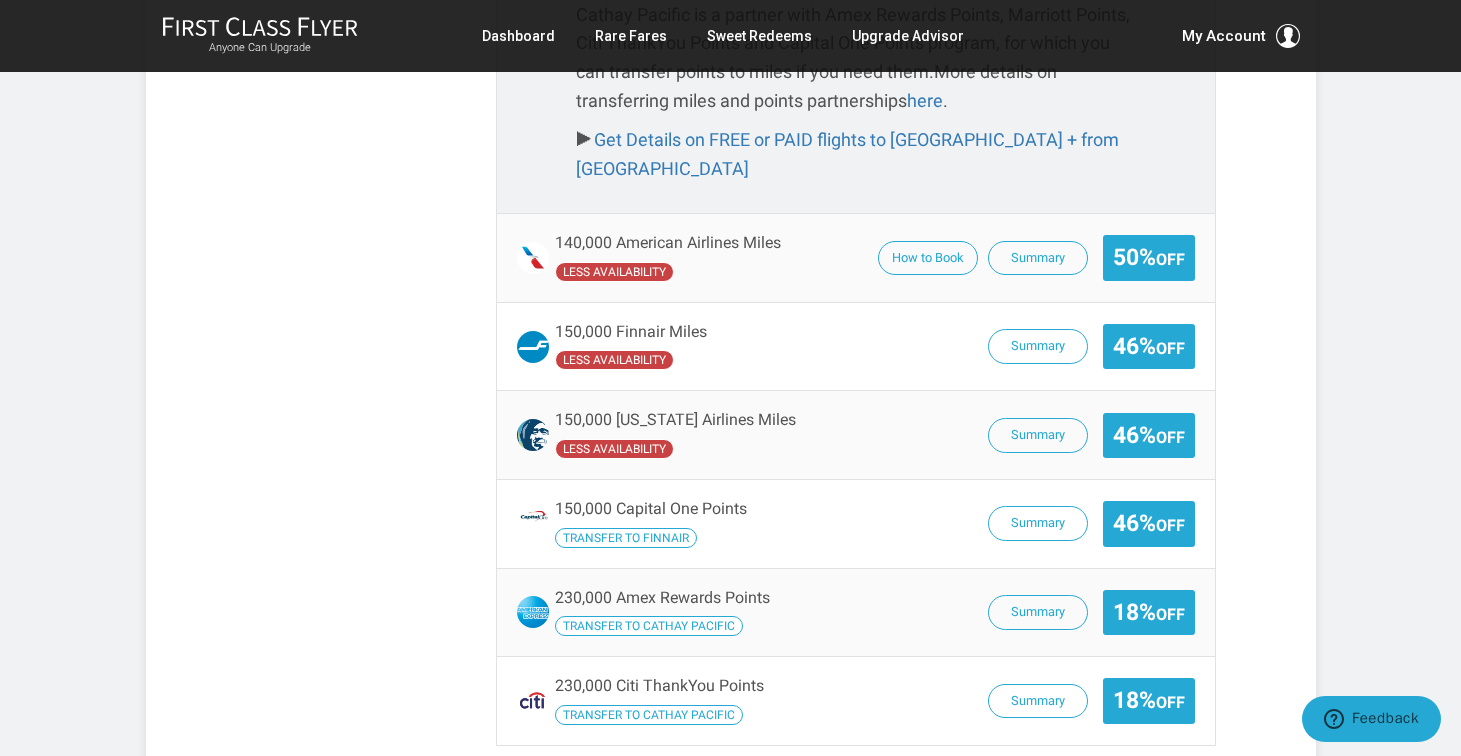 scroll, scrollTop: 1776, scrollLeft: 0, axis: vertical 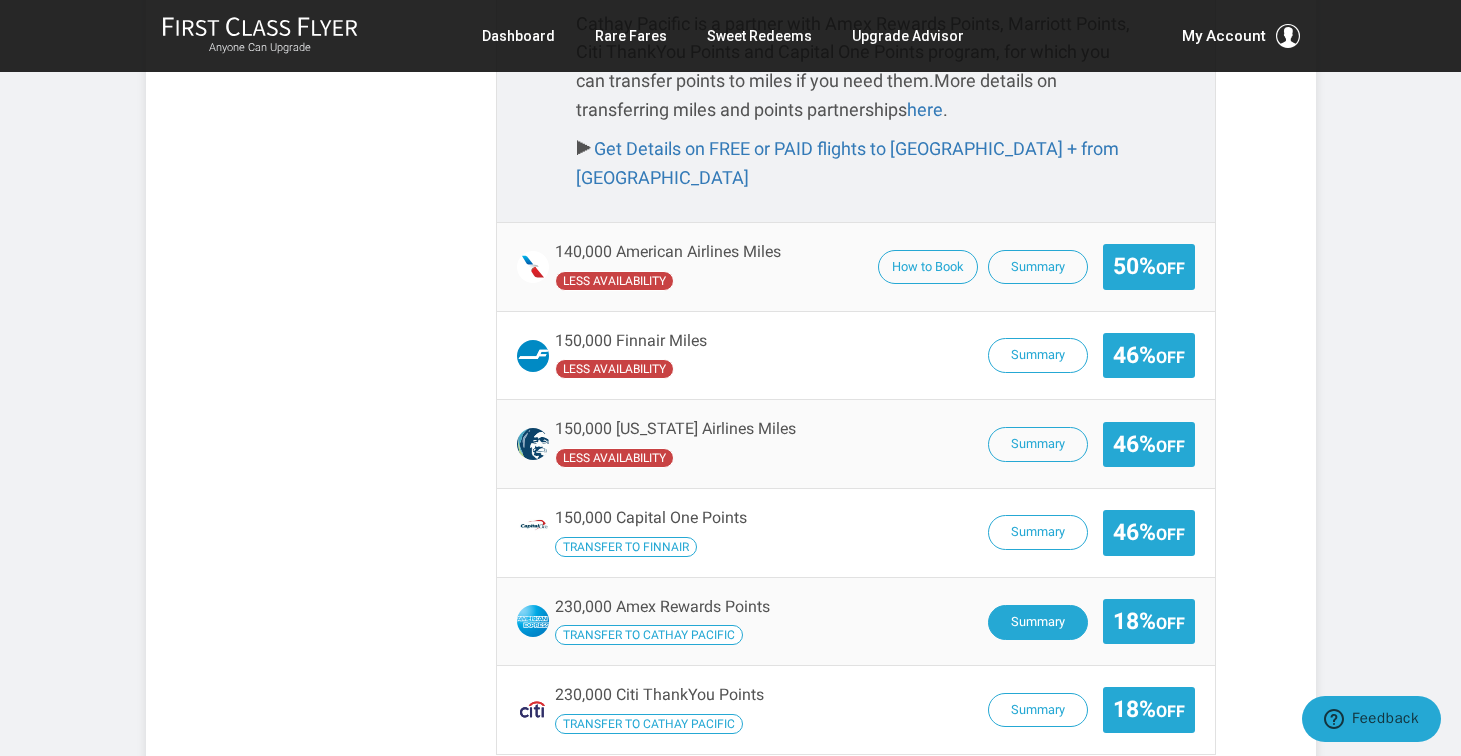 click on "Summary" at bounding box center [1038, 622] 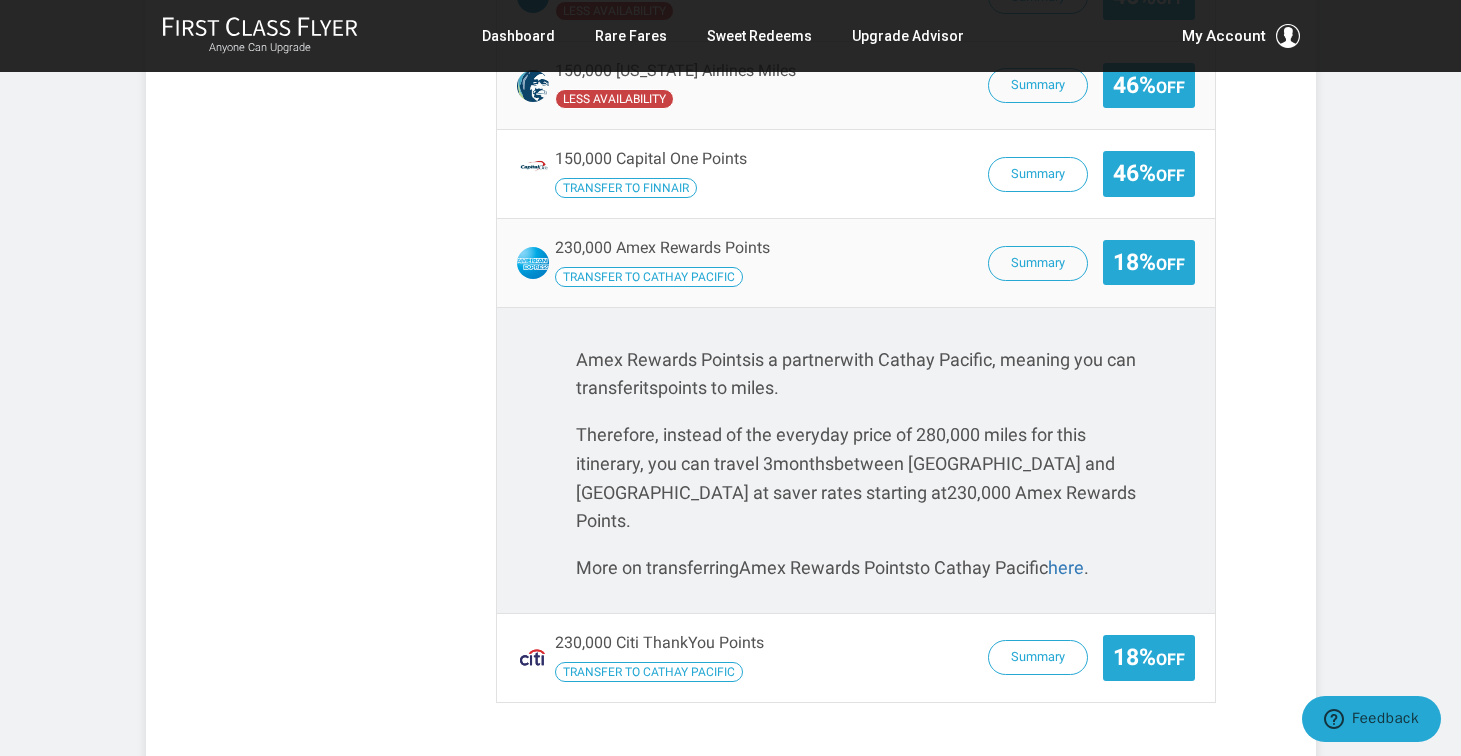 scroll, scrollTop: 1628, scrollLeft: 0, axis: vertical 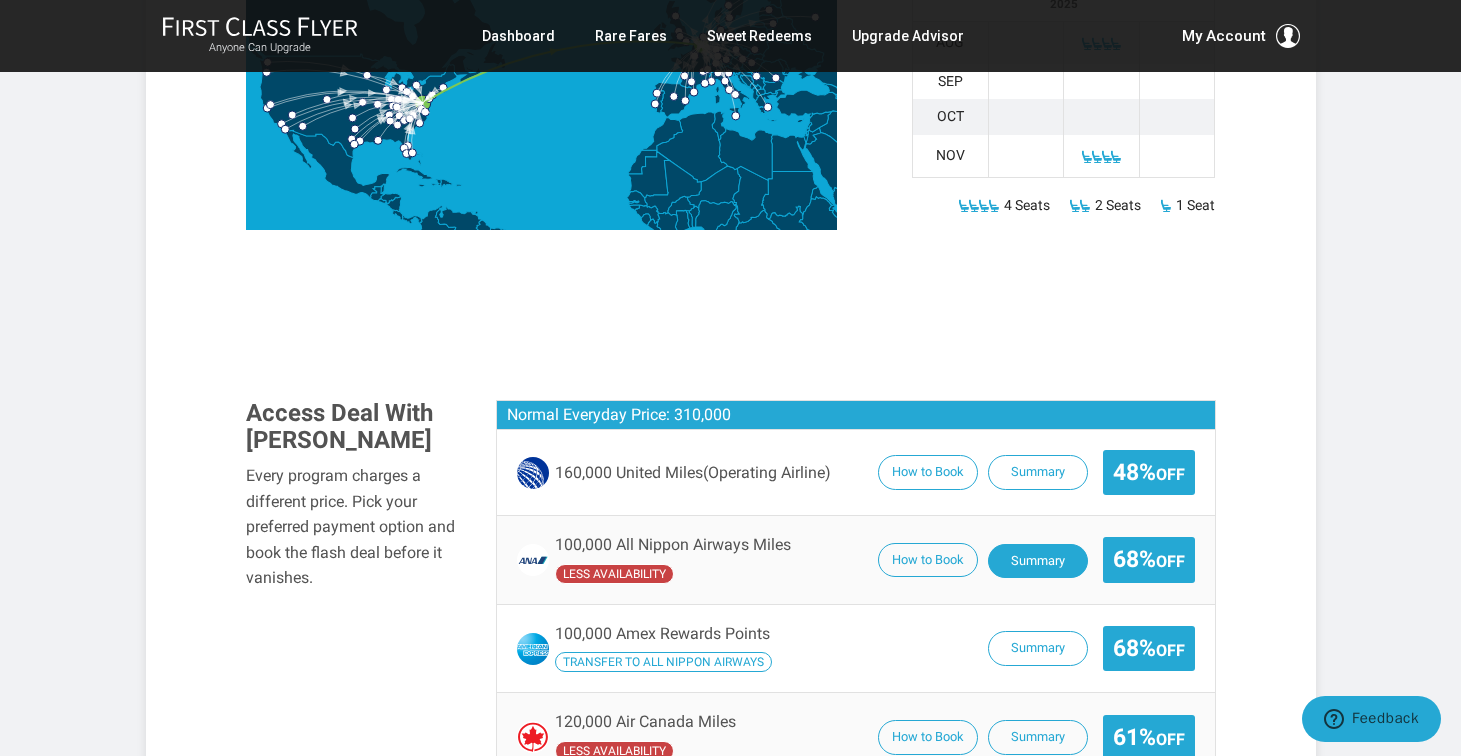 click on "Summary" at bounding box center [1038, 561] 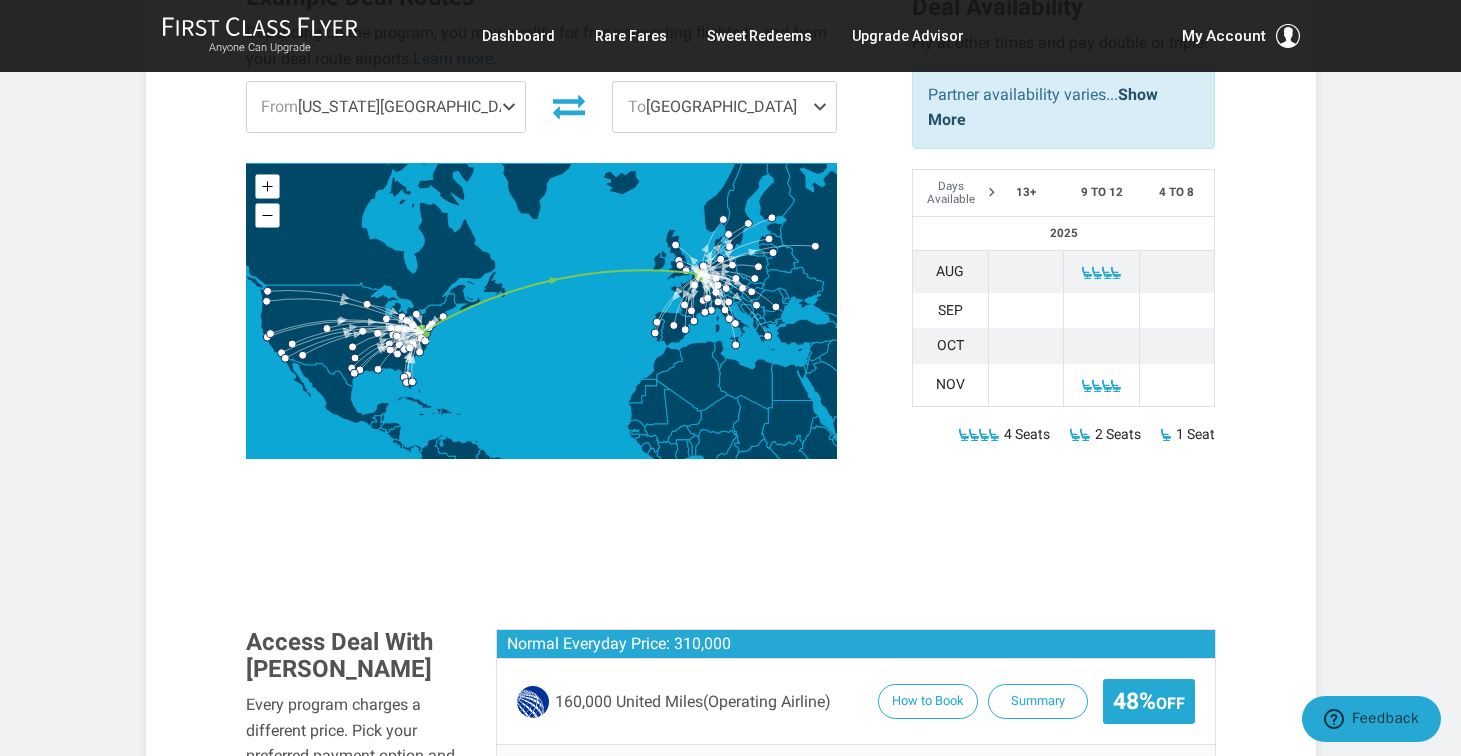 scroll, scrollTop: 830, scrollLeft: 0, axis: vertical 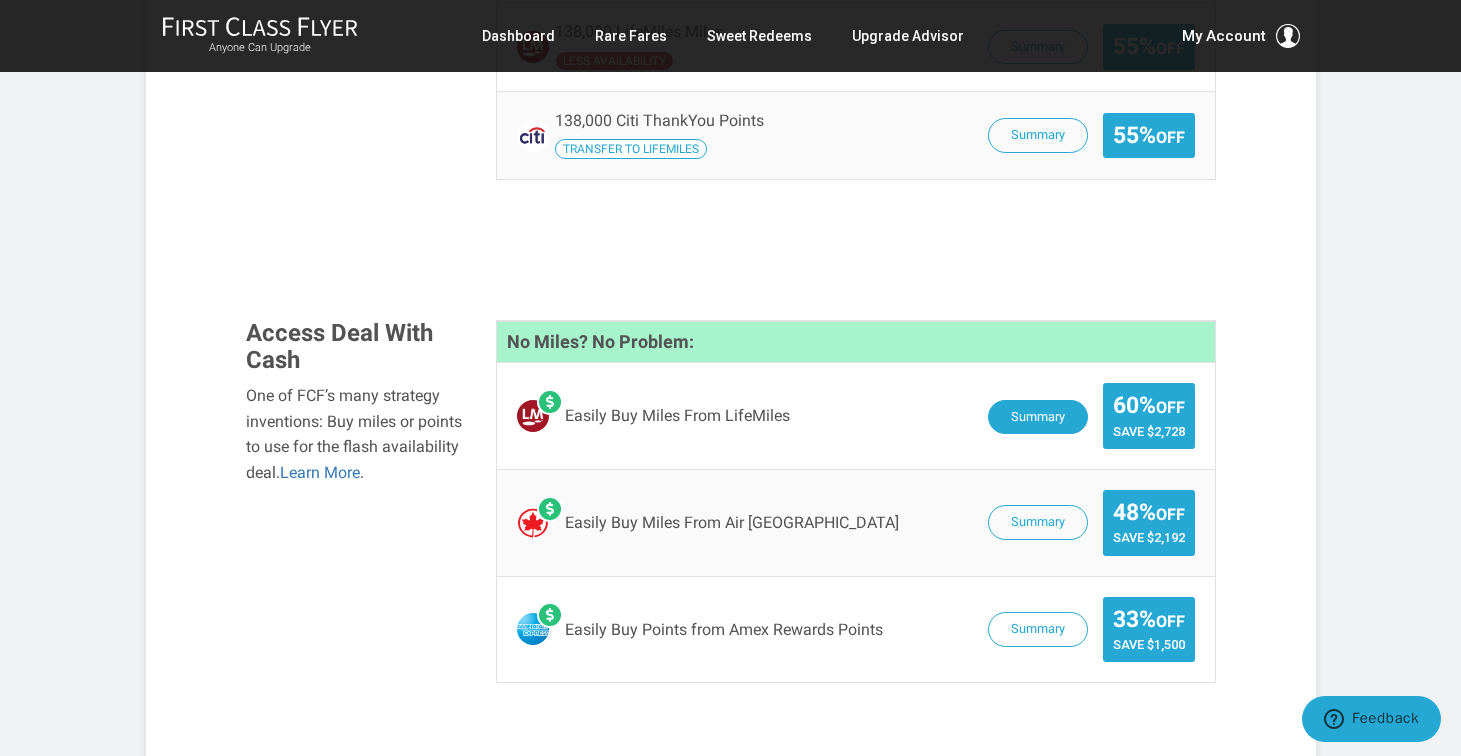 click on "Summary" at bounding box center (1038, 417) 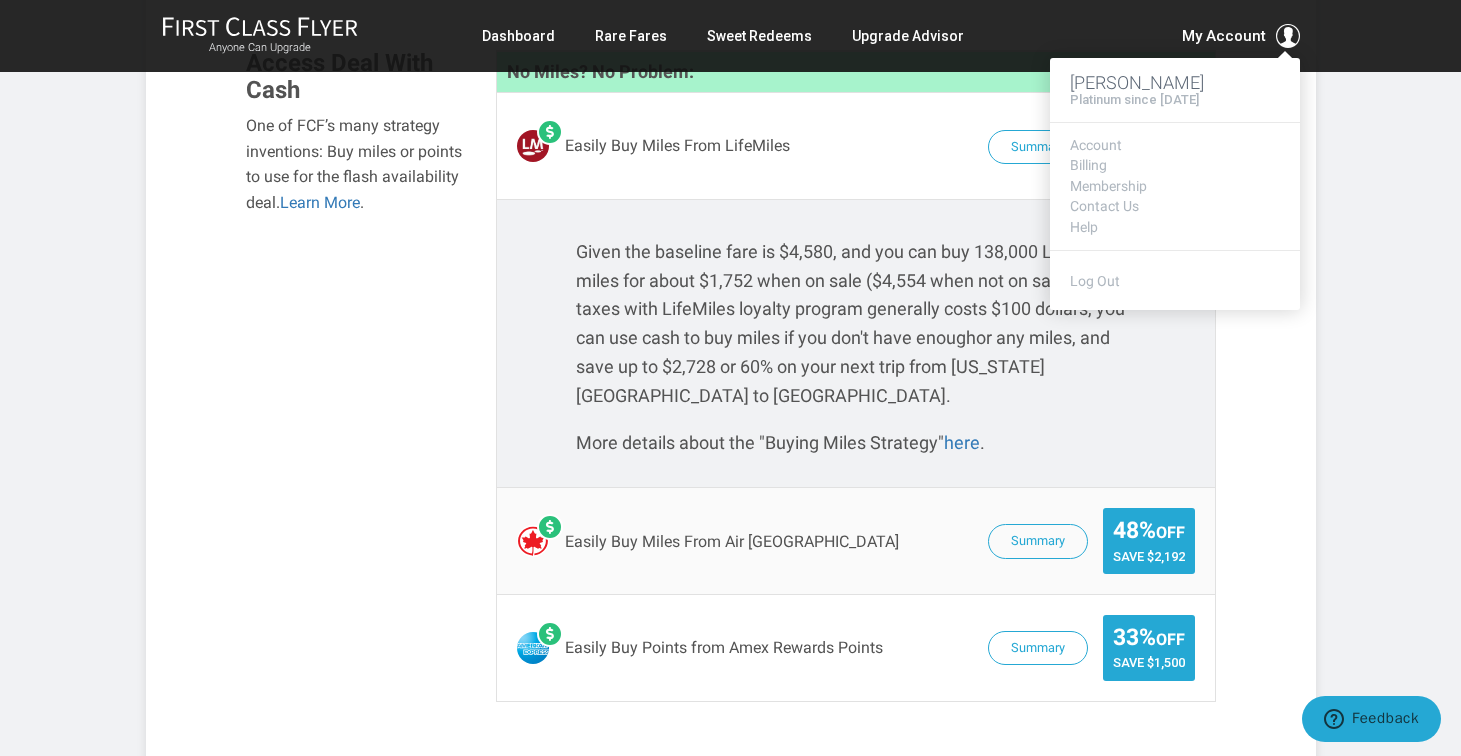 scroll, scrollTop: 2274, scrollLeft: 0, axis: vertical 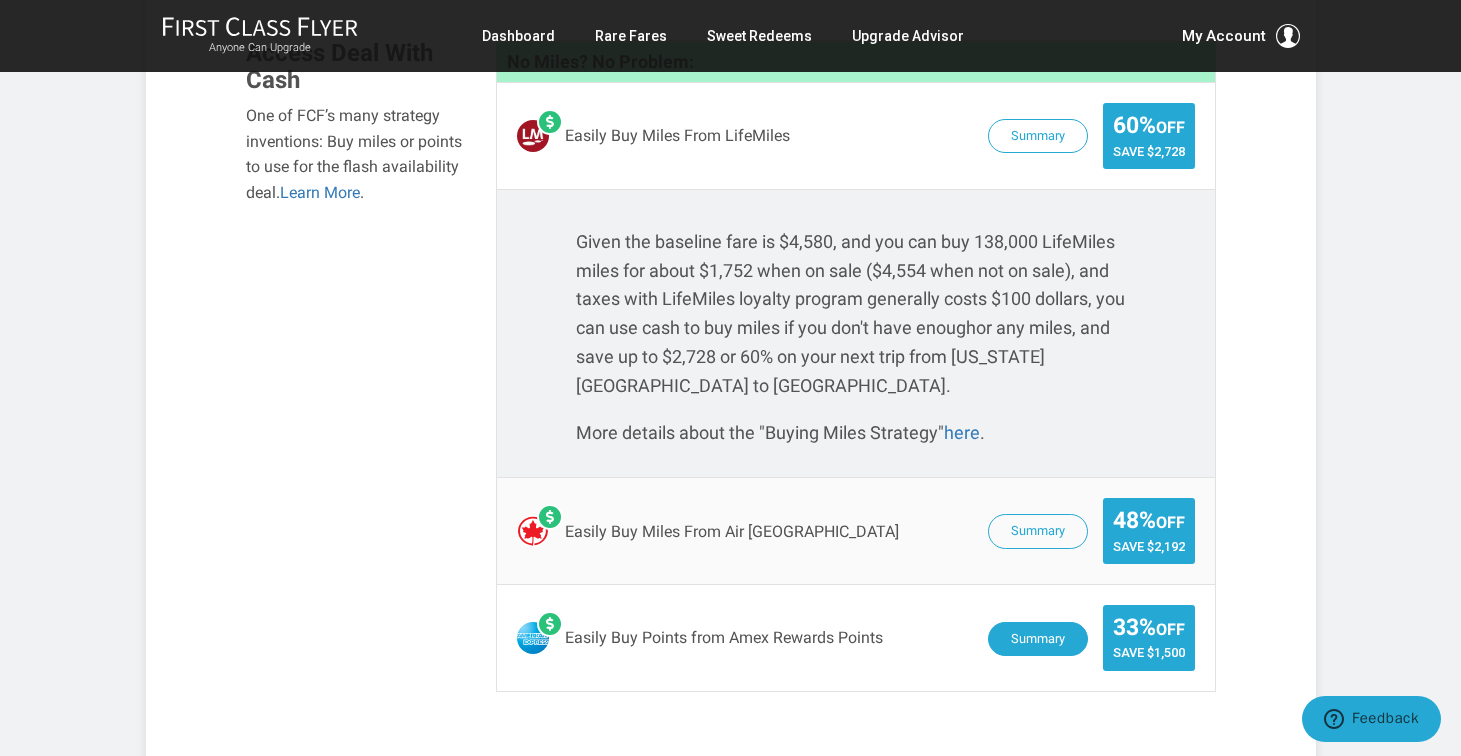 click on "Summary" at bounding box center (1038, 639) 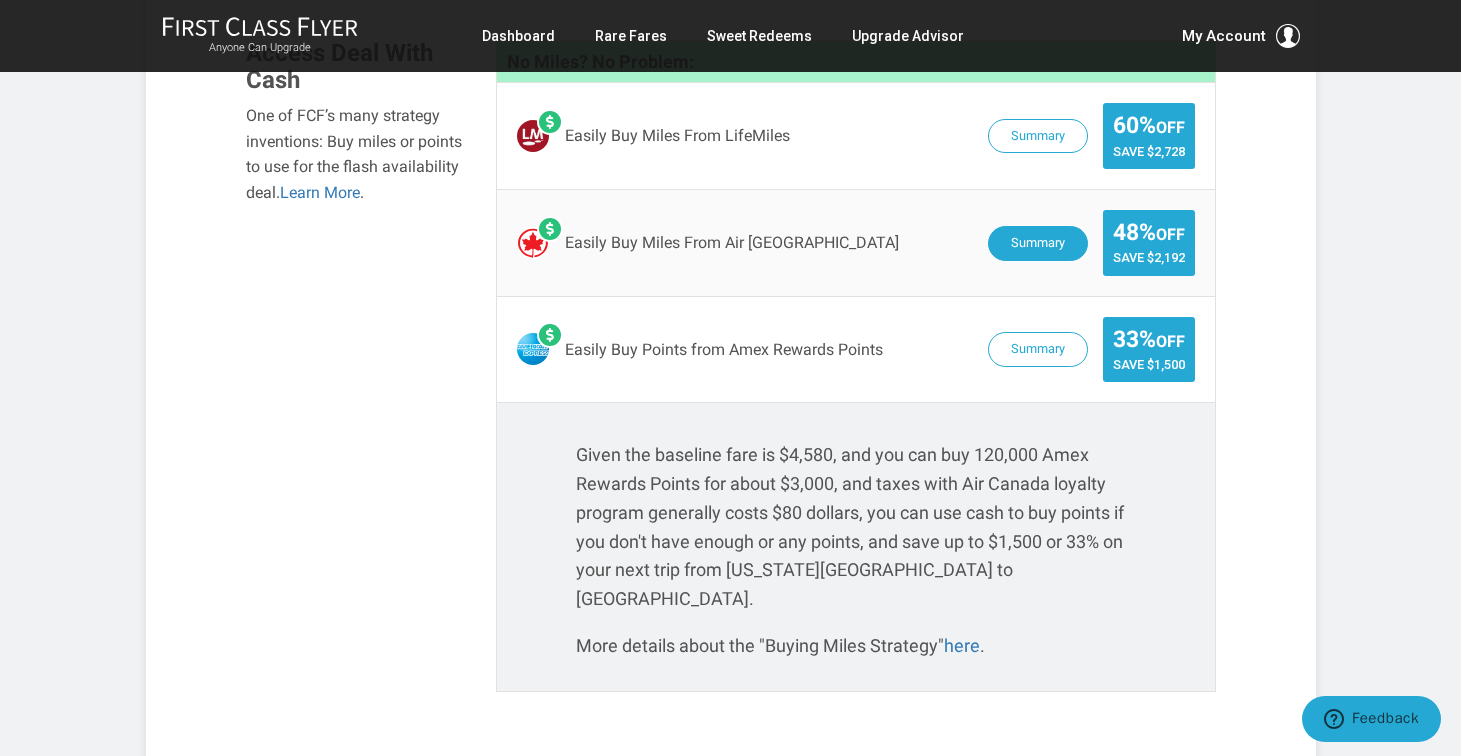 click on "Summary" at bounding box center (1038, 243) 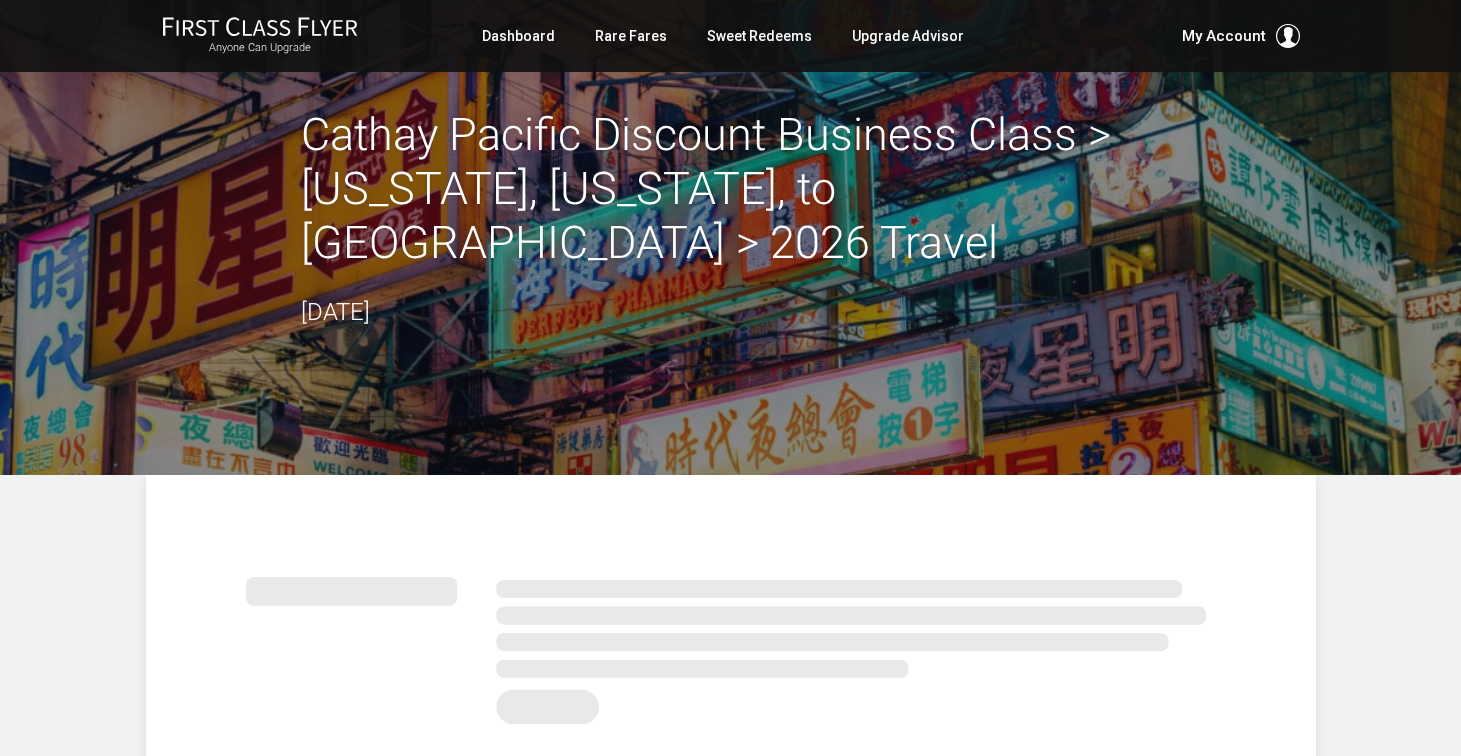 scroll, scrollTop: 0, scrollLeft: 0, axis: both 